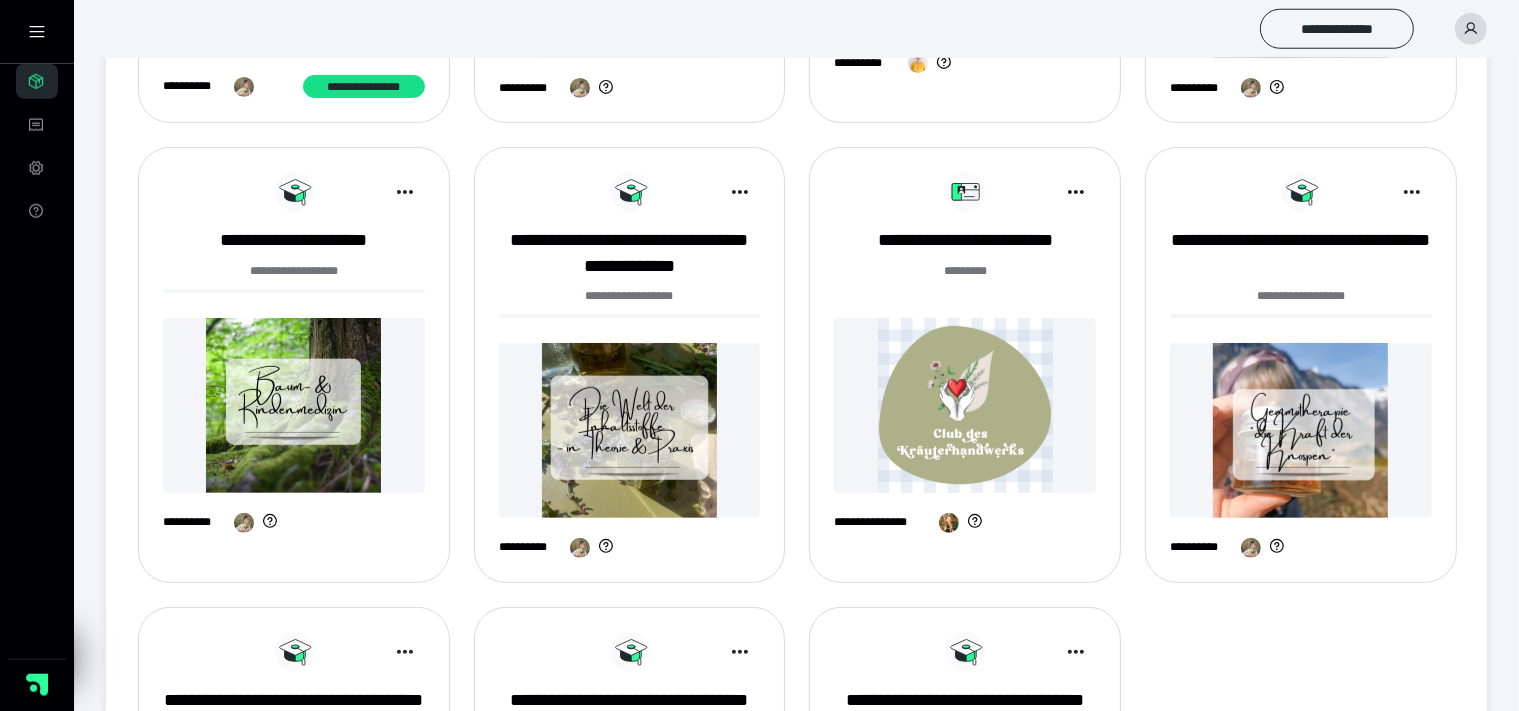 scroll, scrollTop: 633, scrollLeft: 0, axis: vertical 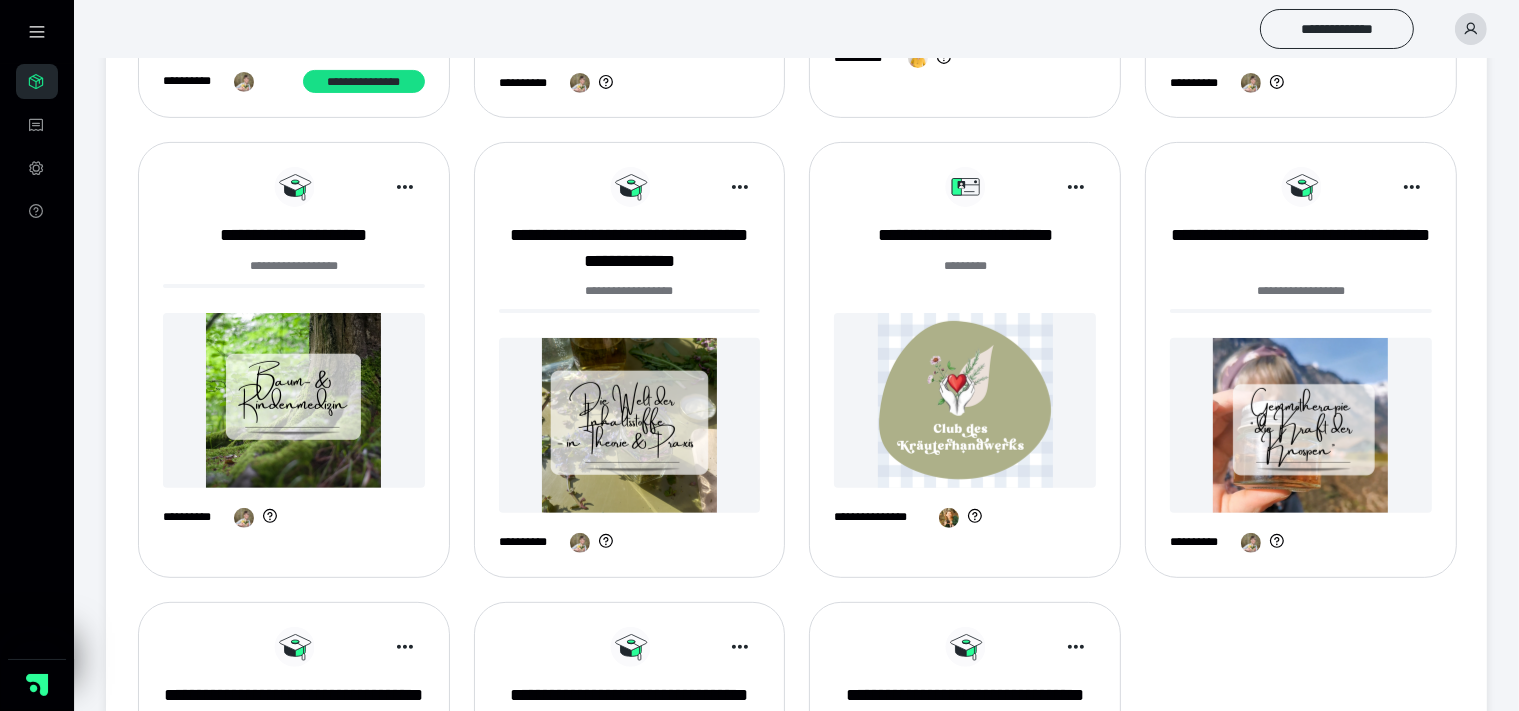 click at bounding box center [965, 400] 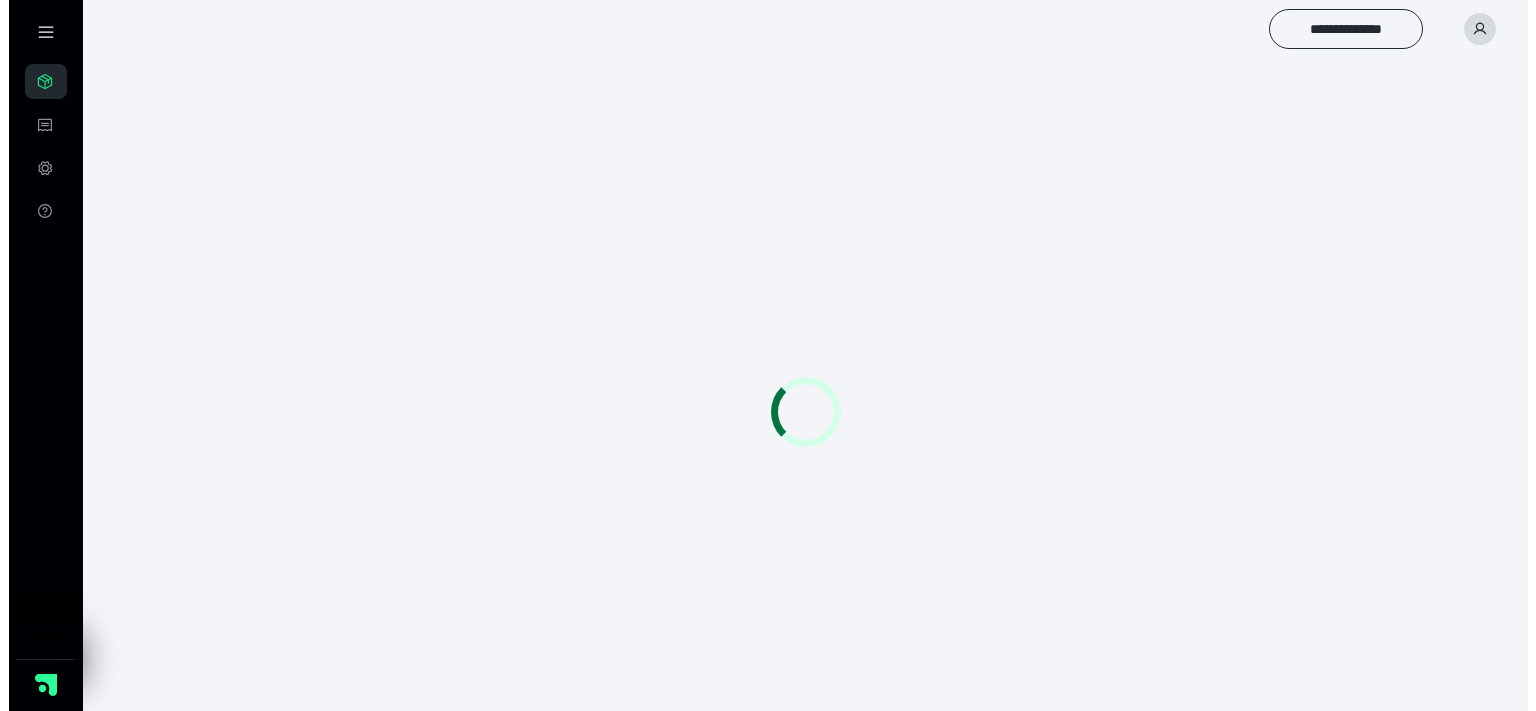 scroll, scrollTop: 0, scrollLeft: 0, axis: both 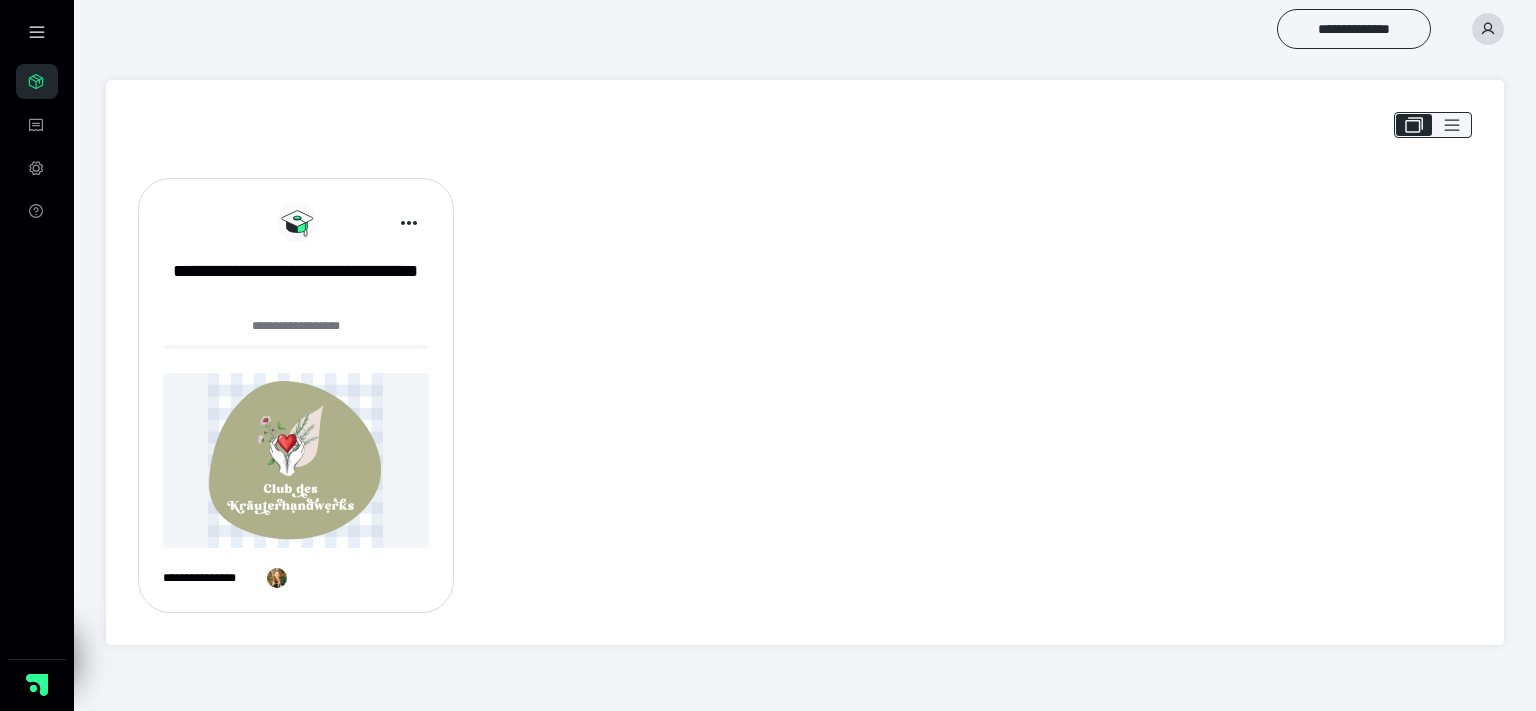 click at bounding box center [296, 460] 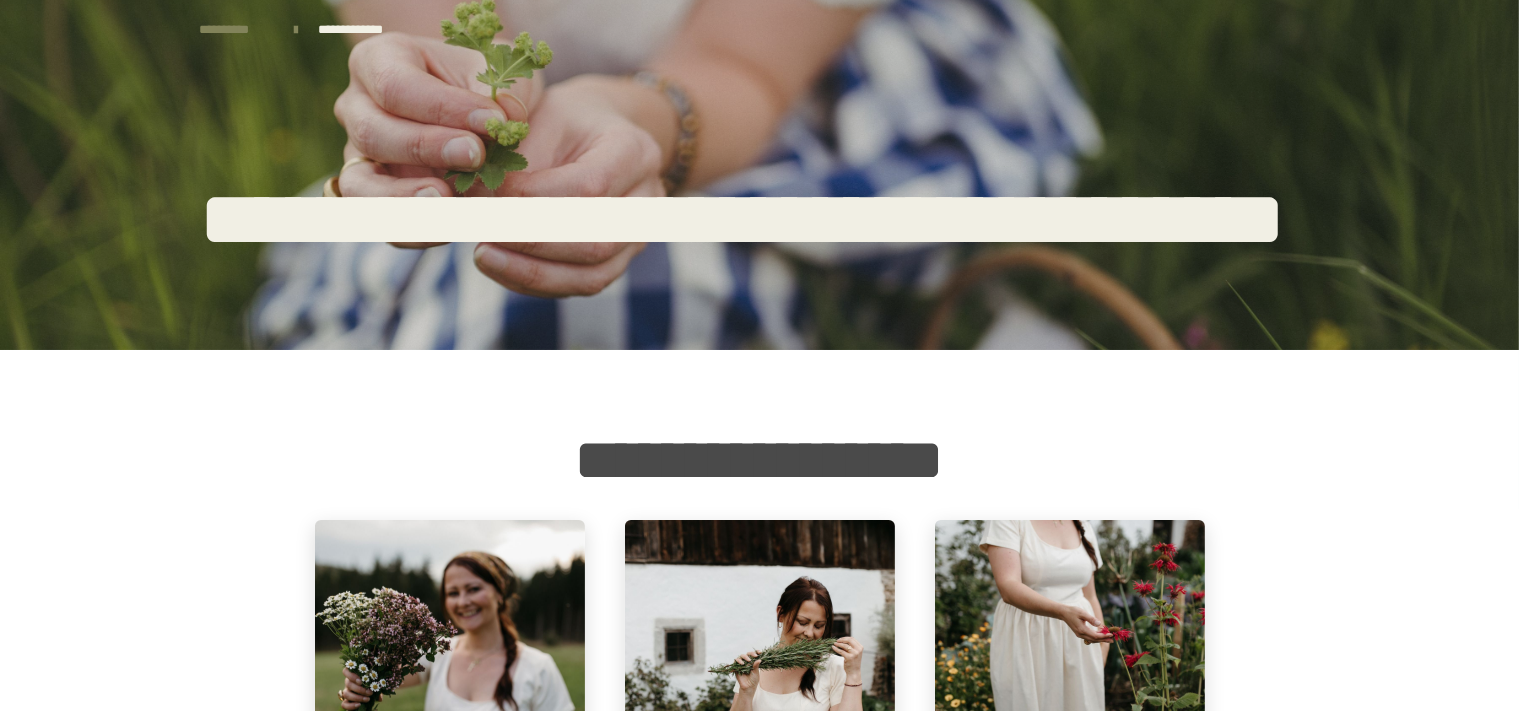 scroll, scrollTop: 422, scrollLeft: 0, axis: vertical 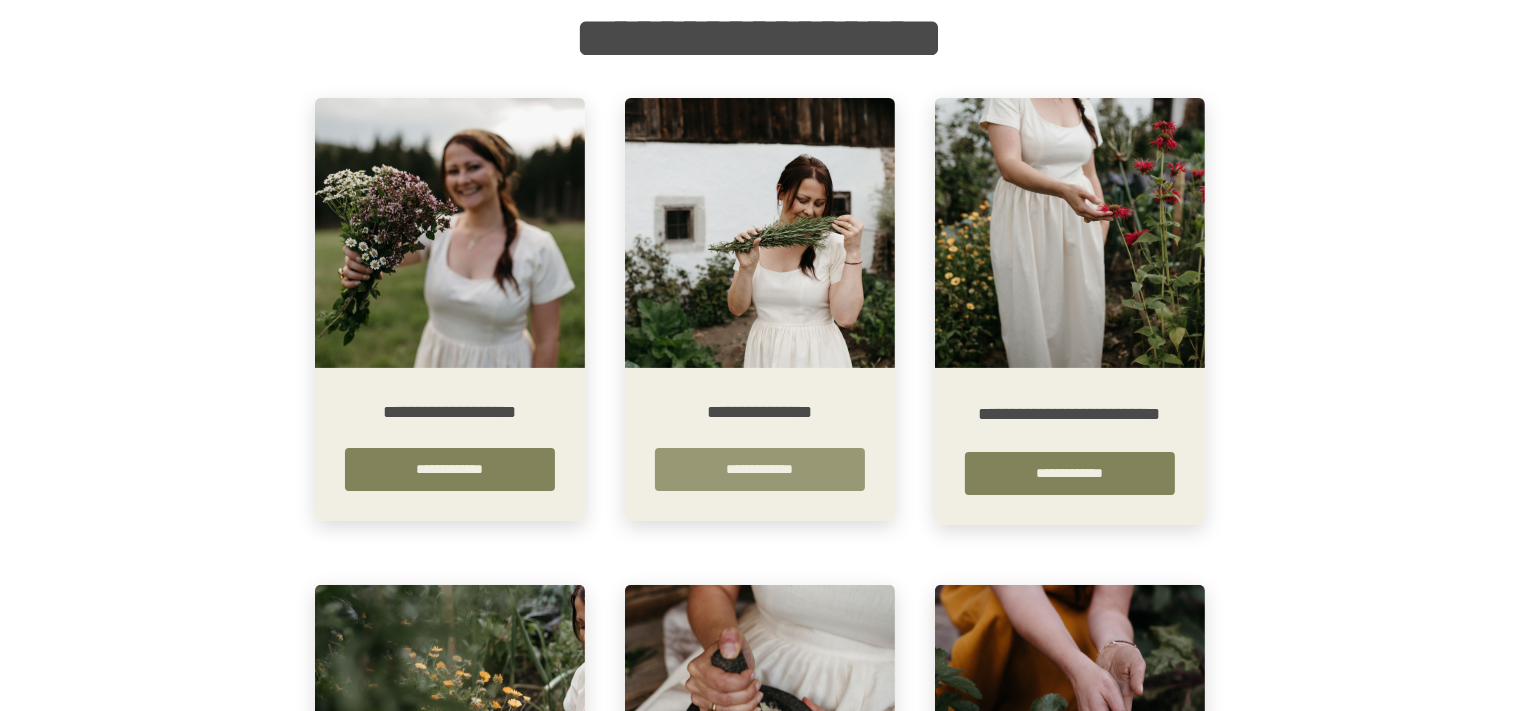 click on "**********" at bounding box center (760, 469) 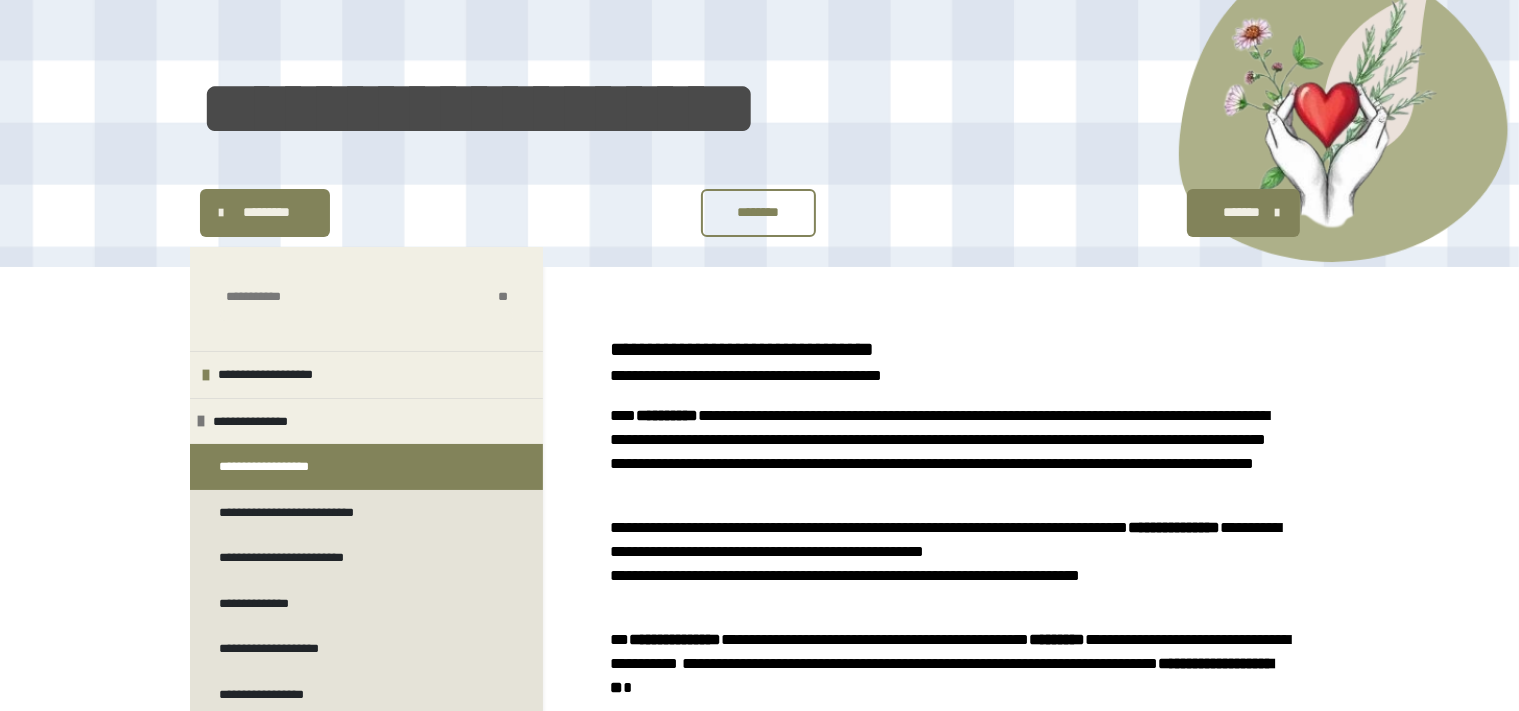 scroll, scrollTop: 211, scrollLeft: 0, axis: vertical 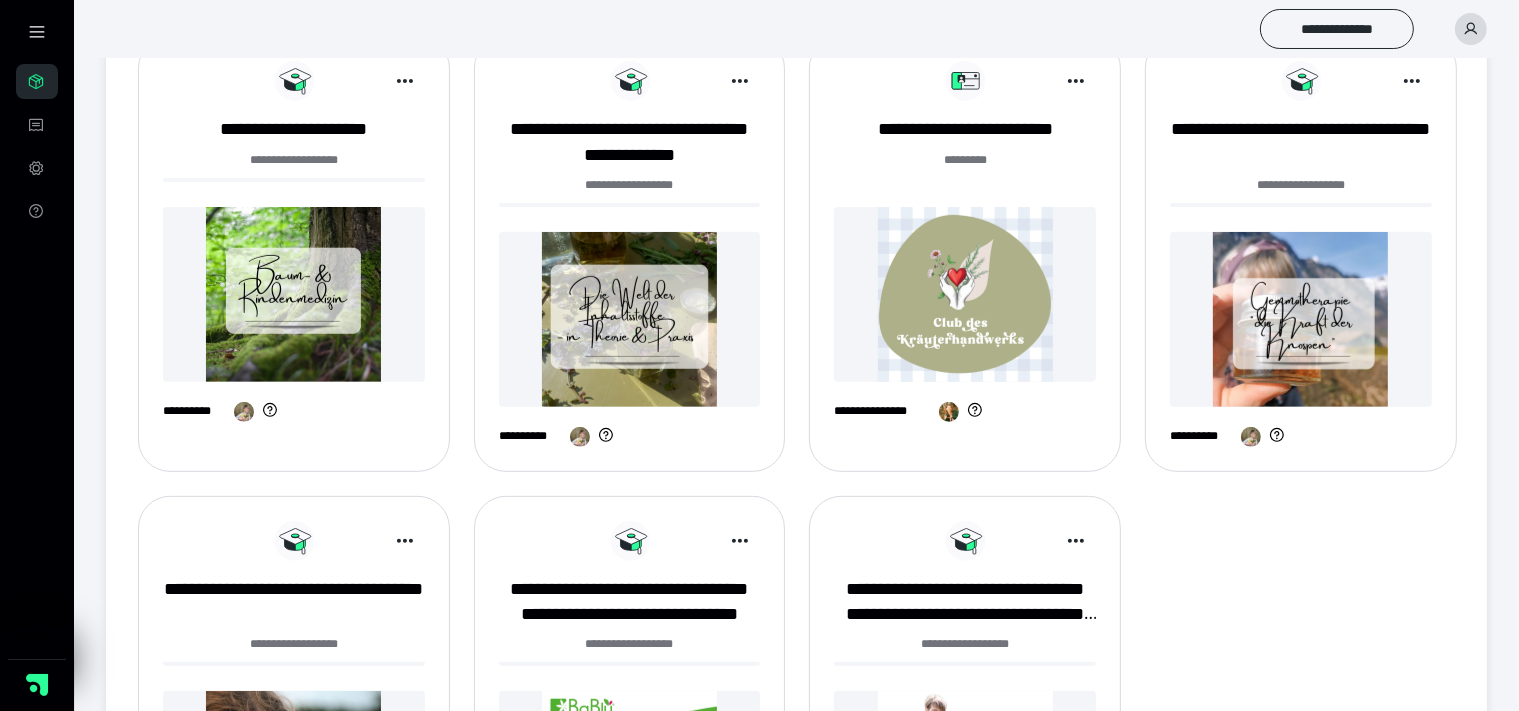 click at bounding box center (965, 294) 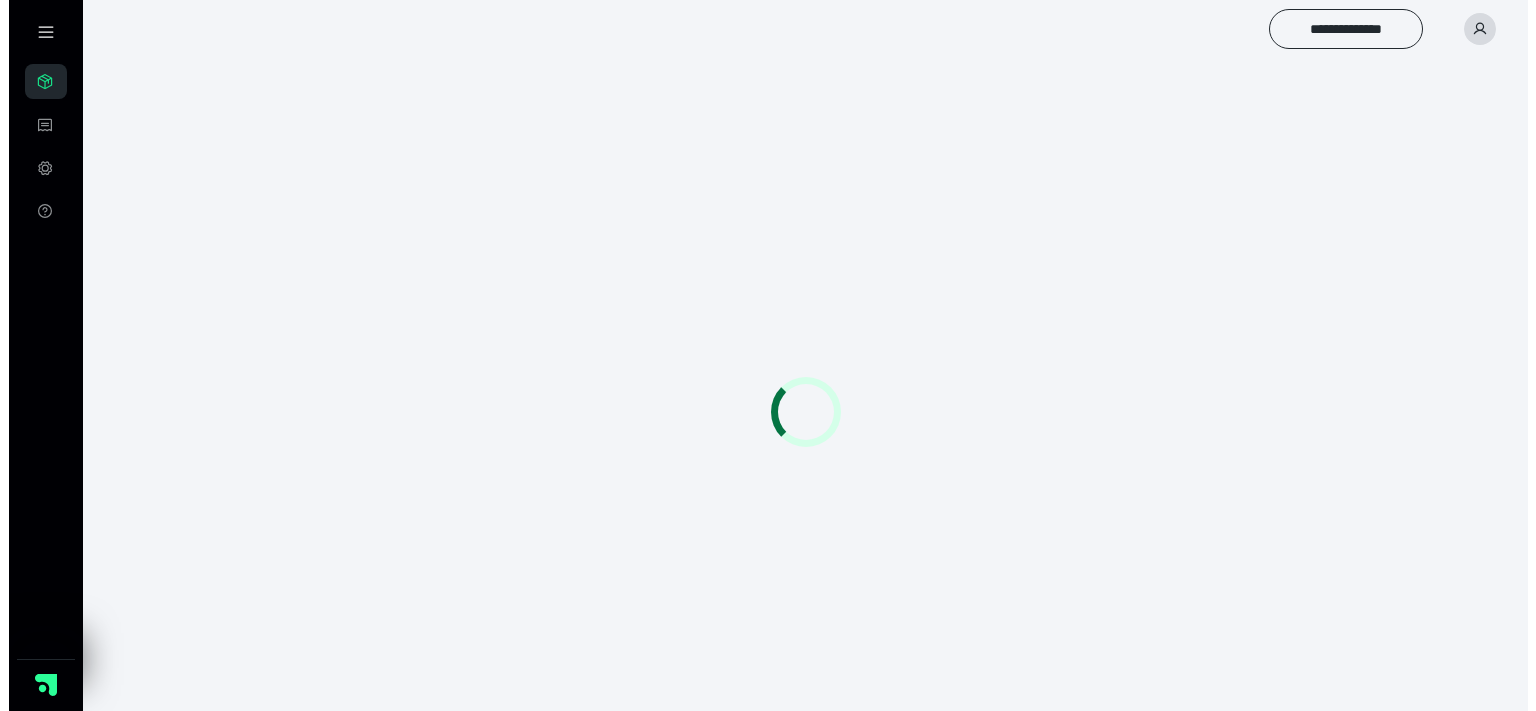 scroll, scrollTop: 0, scrollLeft: 0, axis: both 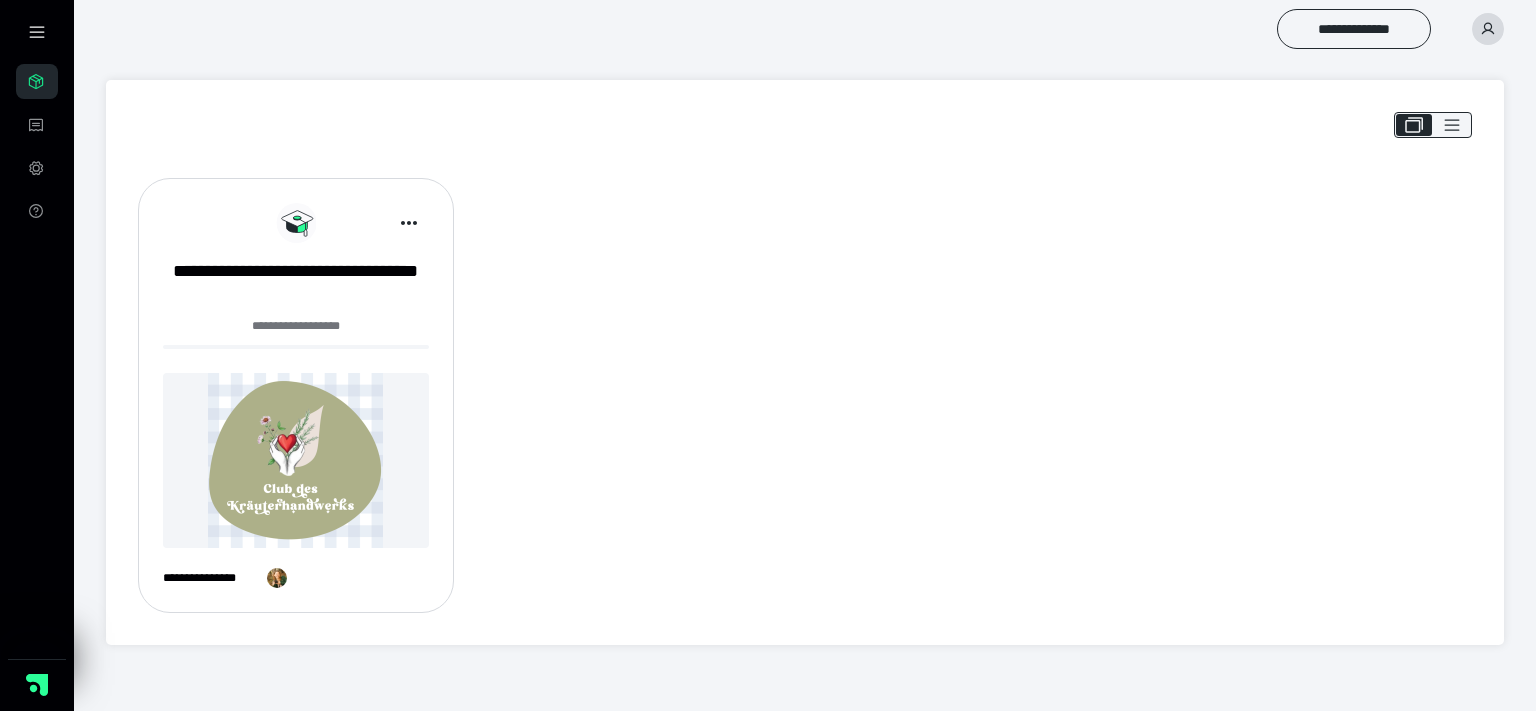 click at bounding box center [296, 460] 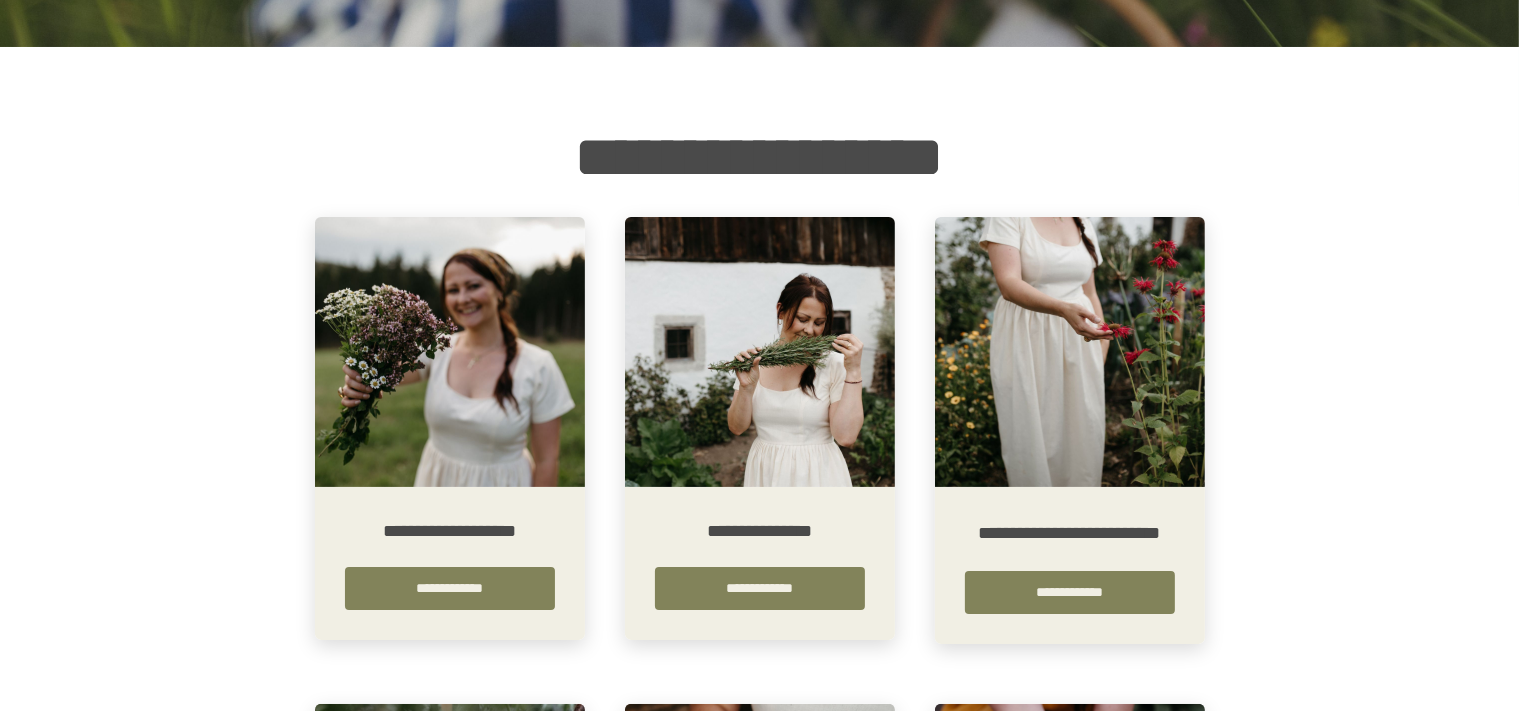 scroll, scrollTop: 422, scrollLeft: 0, axis: vertical 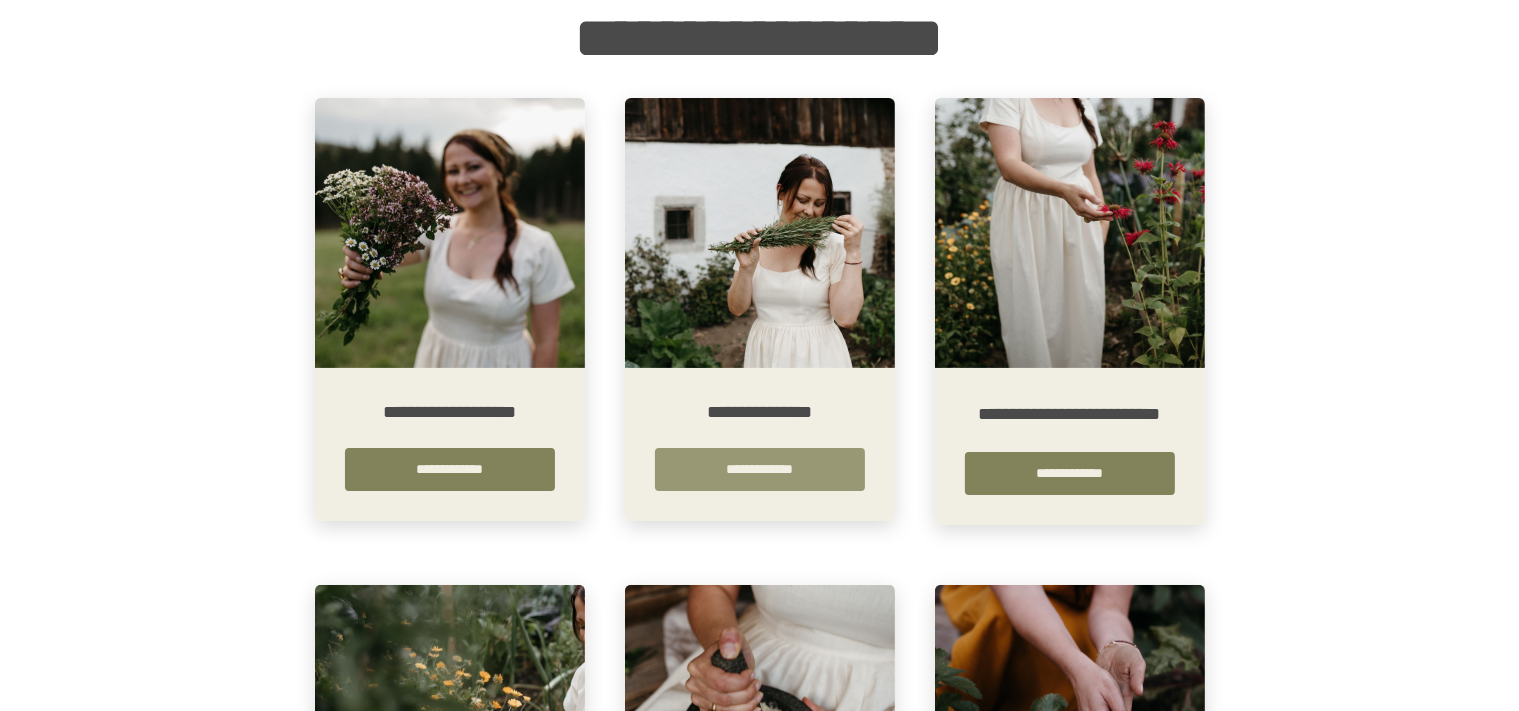 click on "**********" at bounding box center [760, 469] 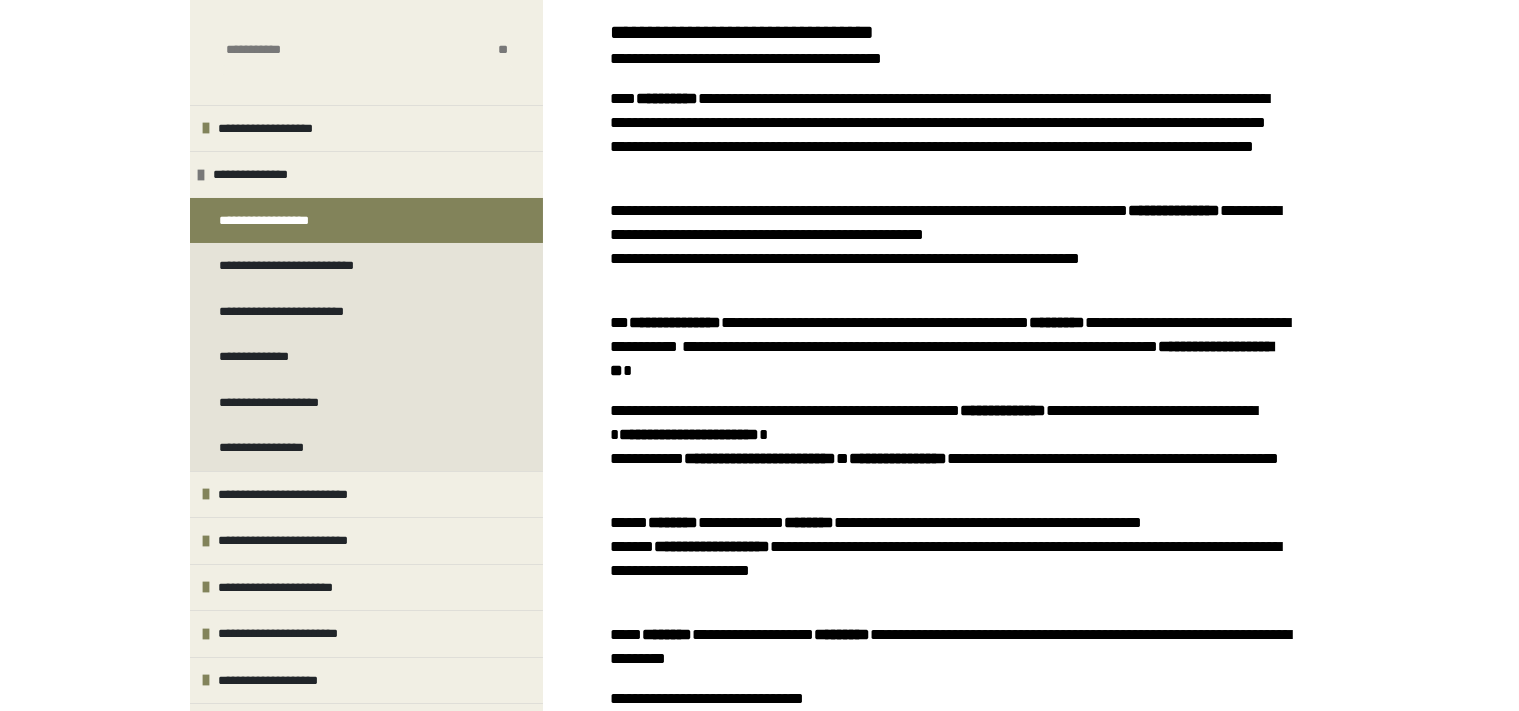 scroll, scrollTop: 343, scrollLeft: 0, axis: vertical 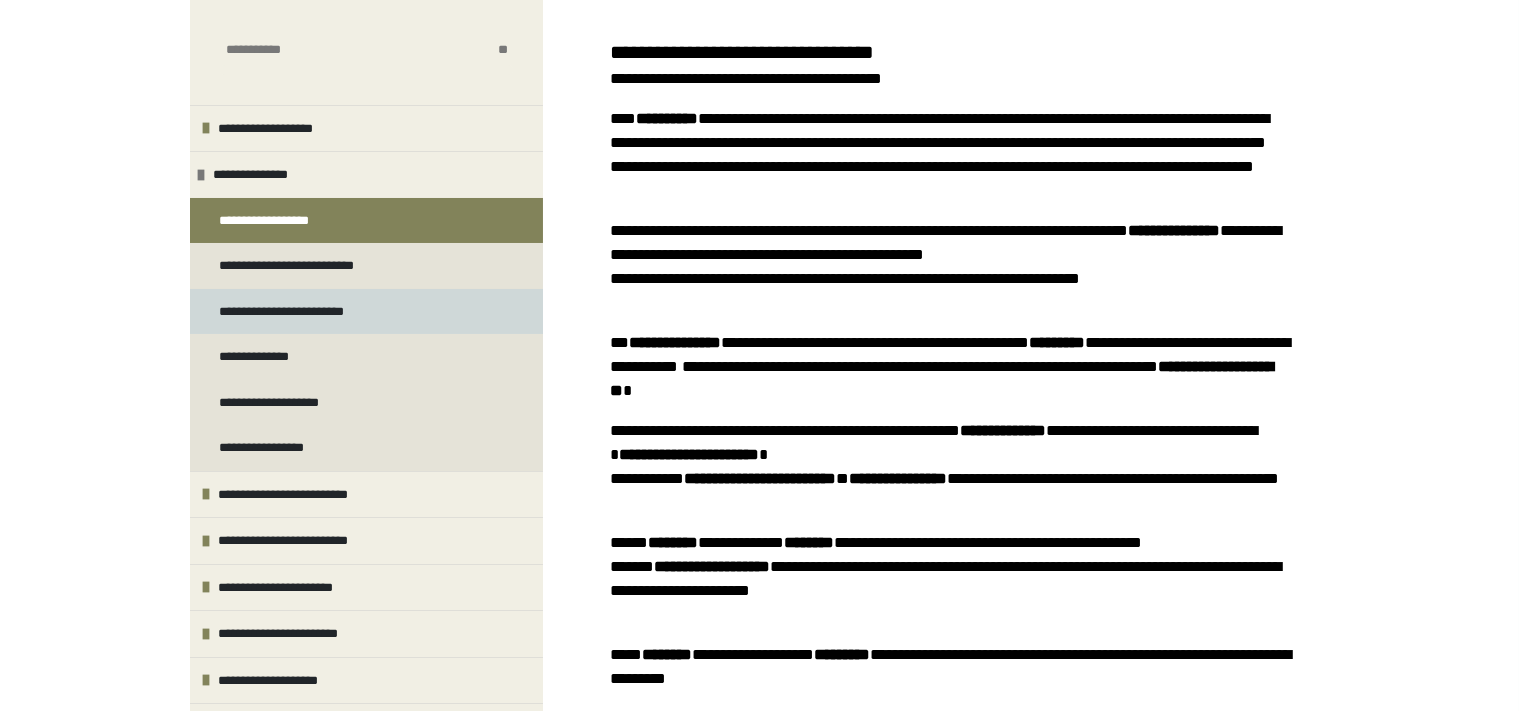 click on "**********" at bounding box center [307, 312] 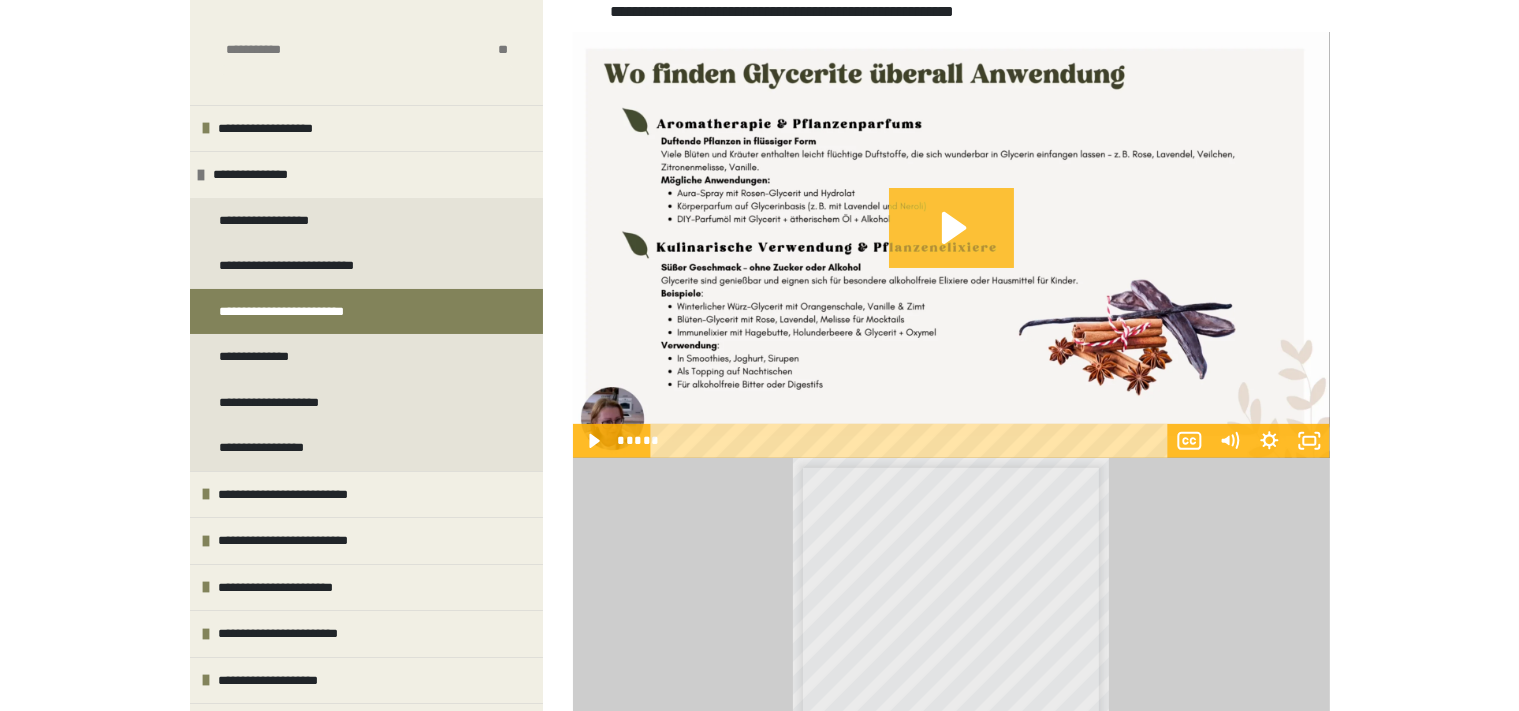 scroll, scrollTop: 620, scrollLeft: 0, axis: vertical 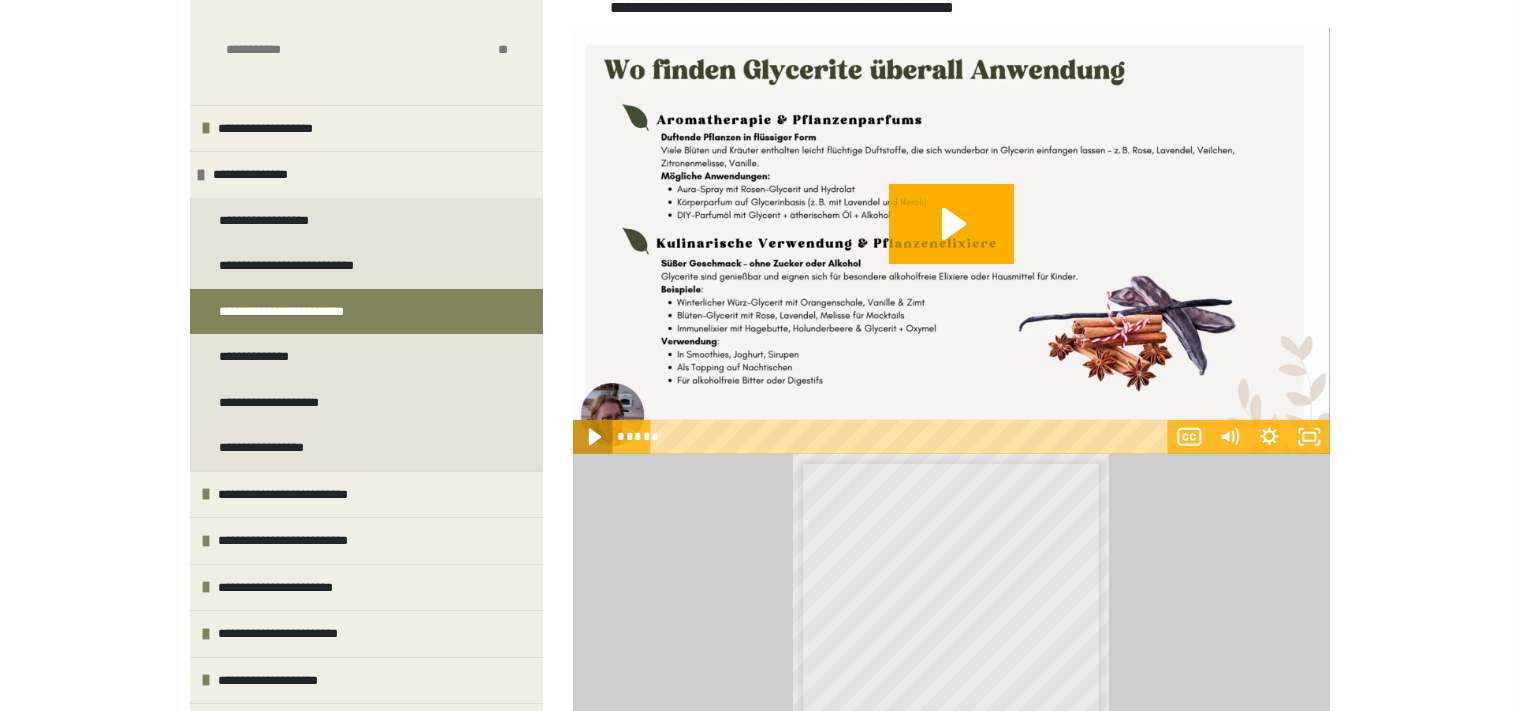click 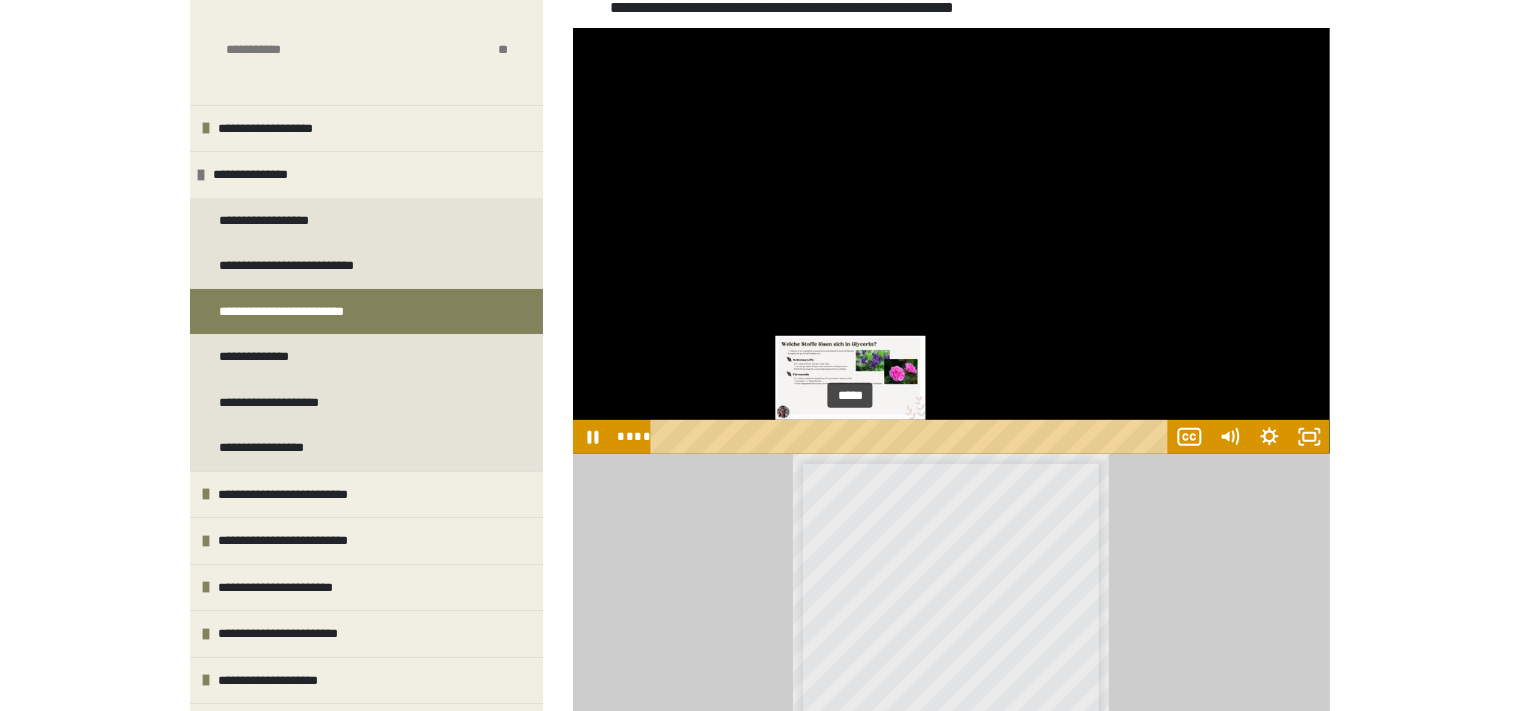 click on "*****" at bounding box center (912, 437) 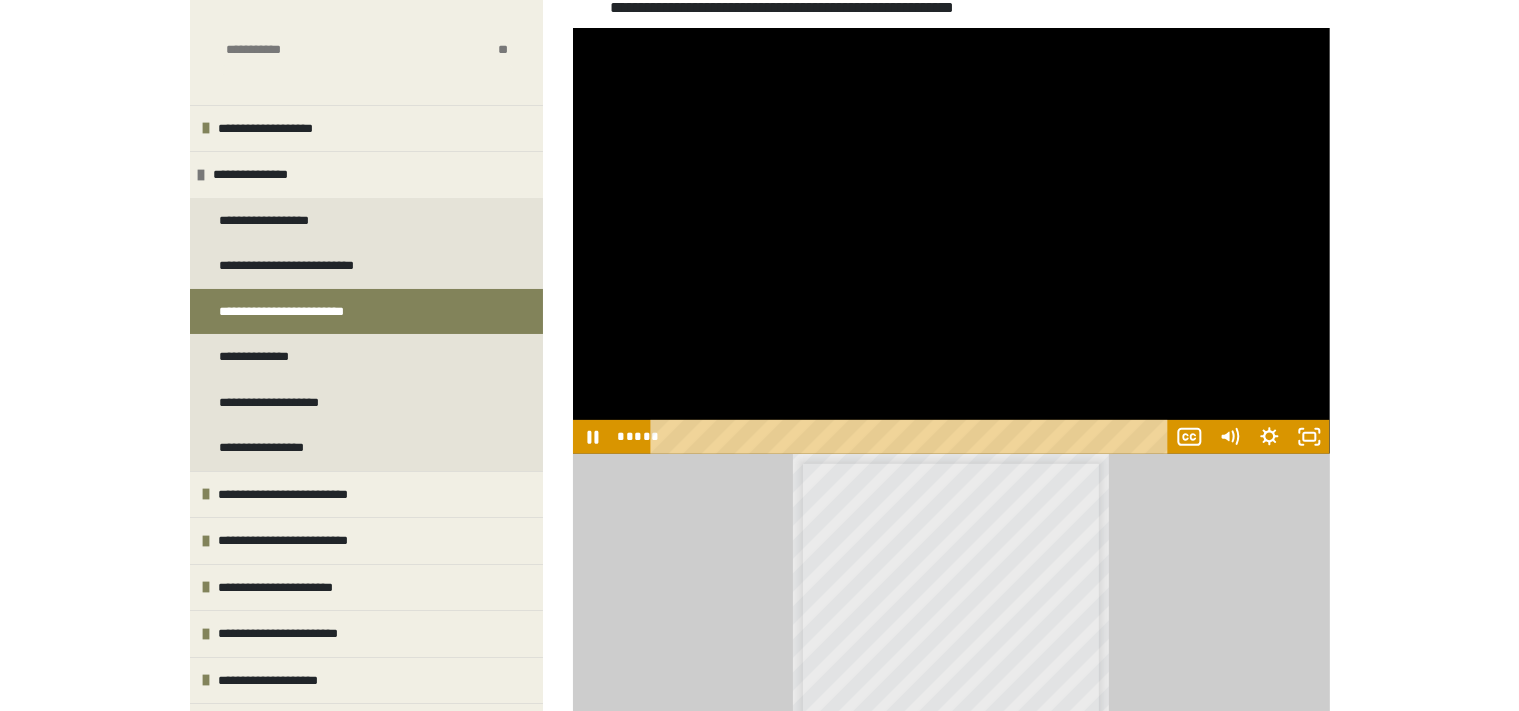 click on "**********" at bounding box center [759, 464] 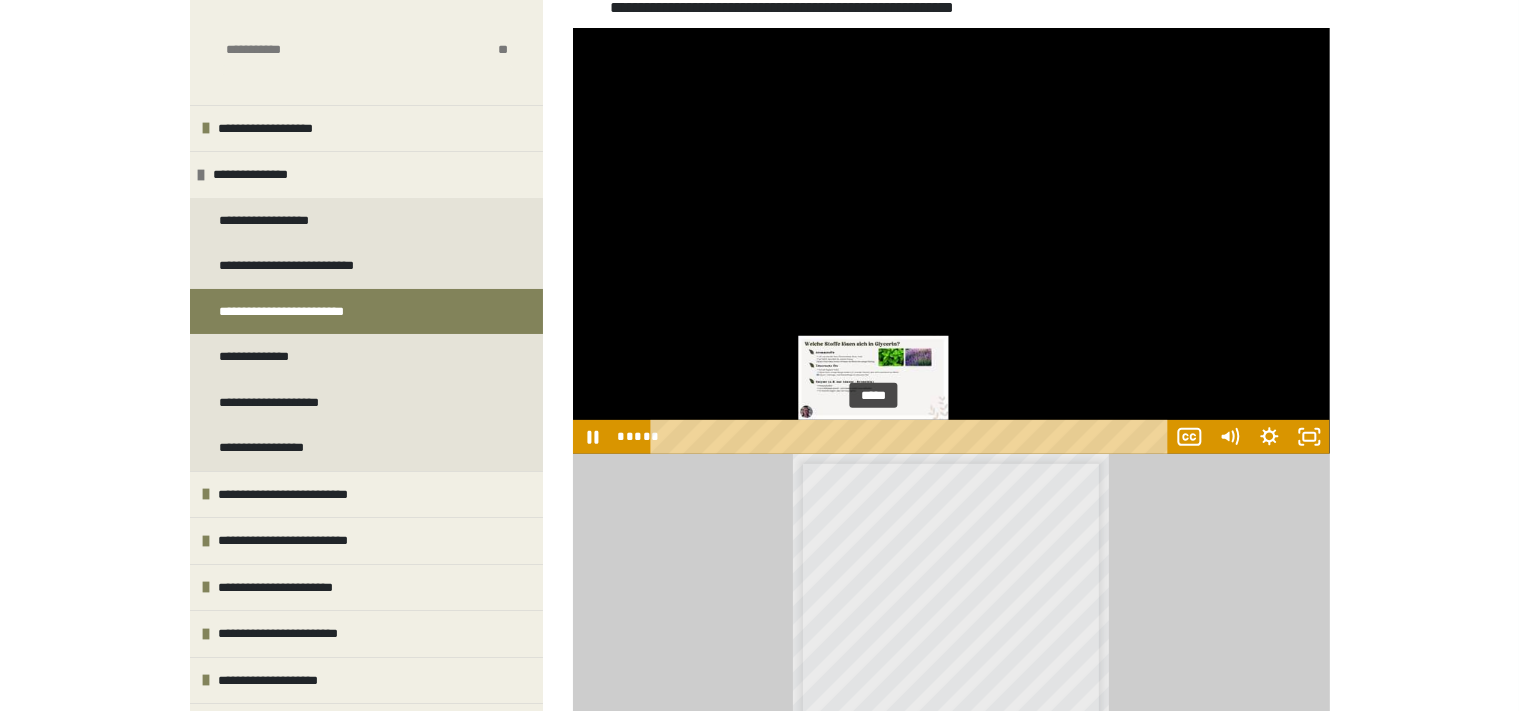 click on "*****" at bounding box center [912, 437] 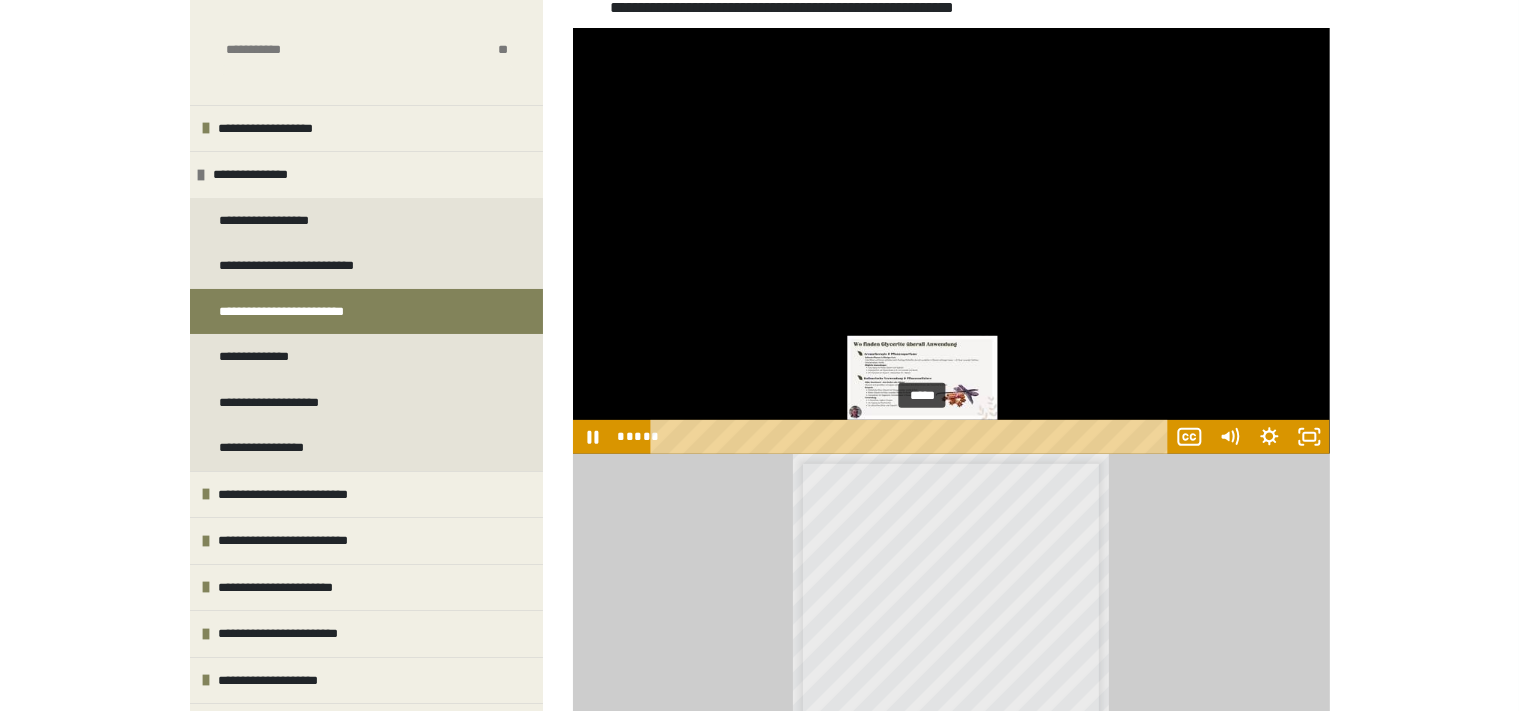 drag, startPoint x: 890, startPoint y: 478, endPoint x: 924, endPoint y: 436, distance: 54.037025 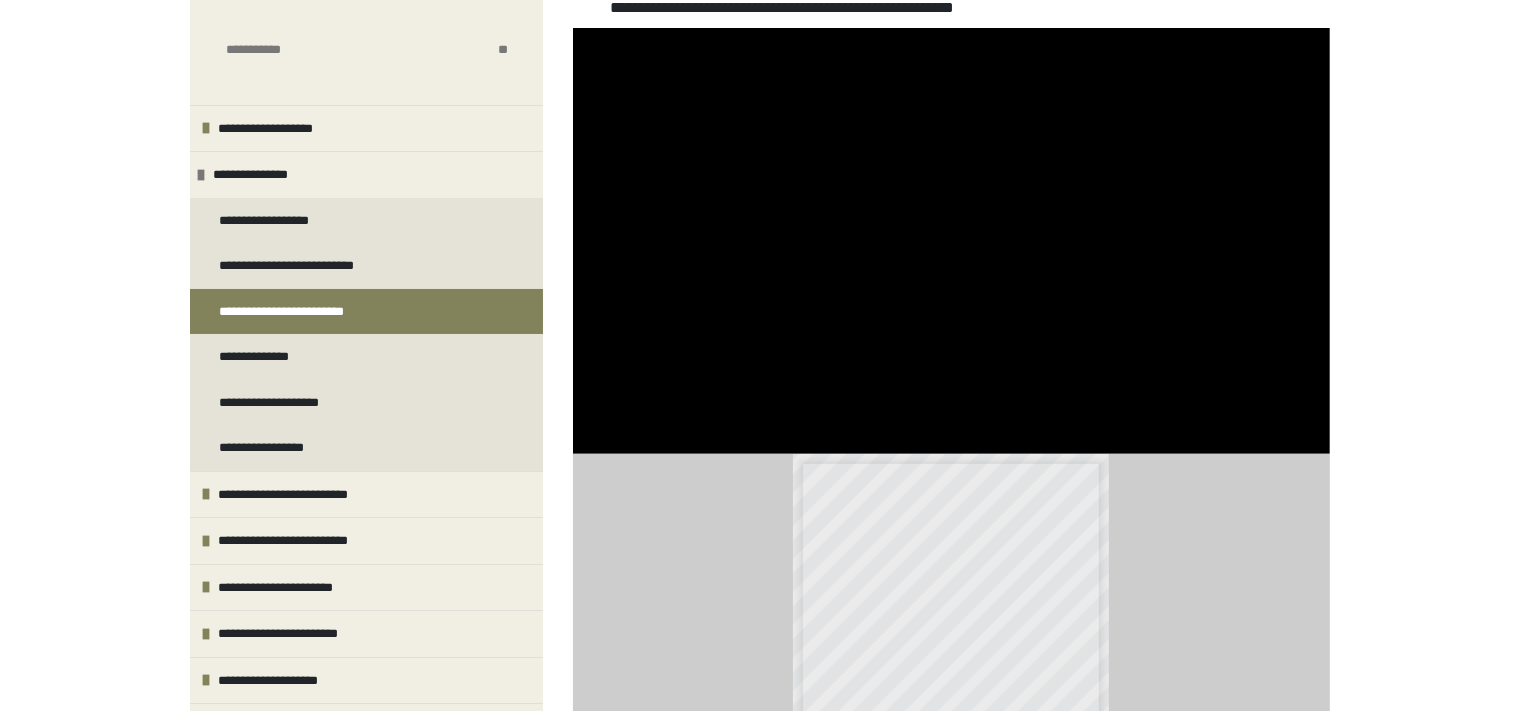 click on "**********" at bounding box center [759, 464] 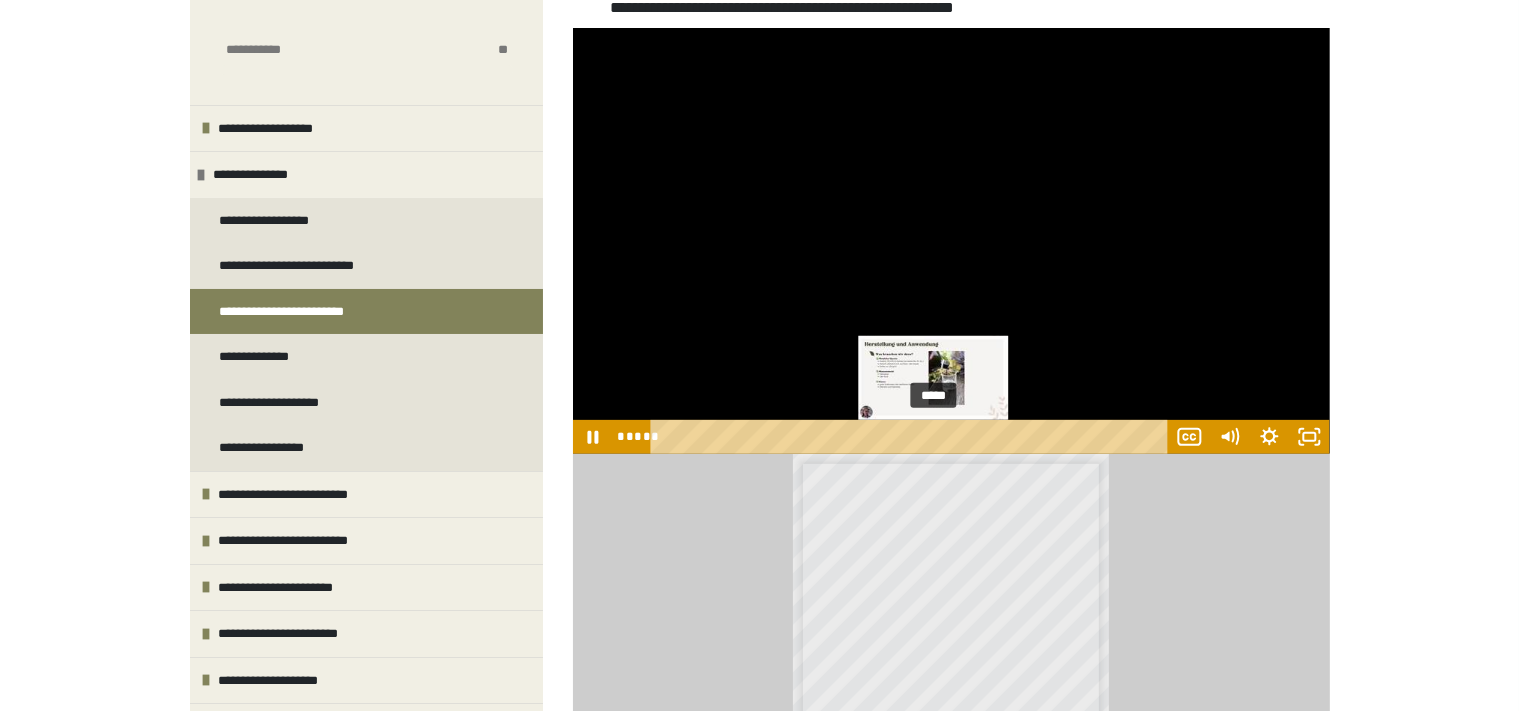 click on "*****" at bounding box center (912, 437) 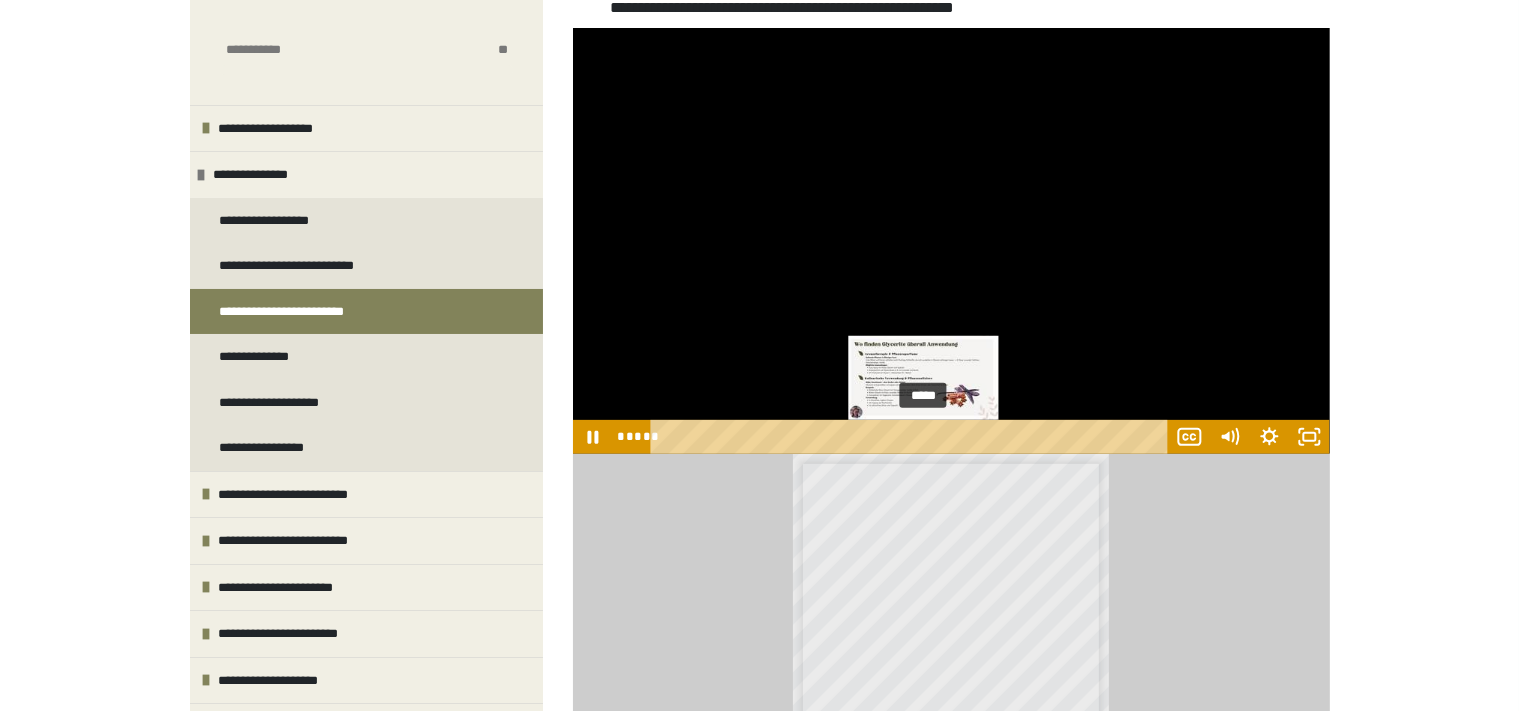 click on "*****" at bounding box center [912, 437] 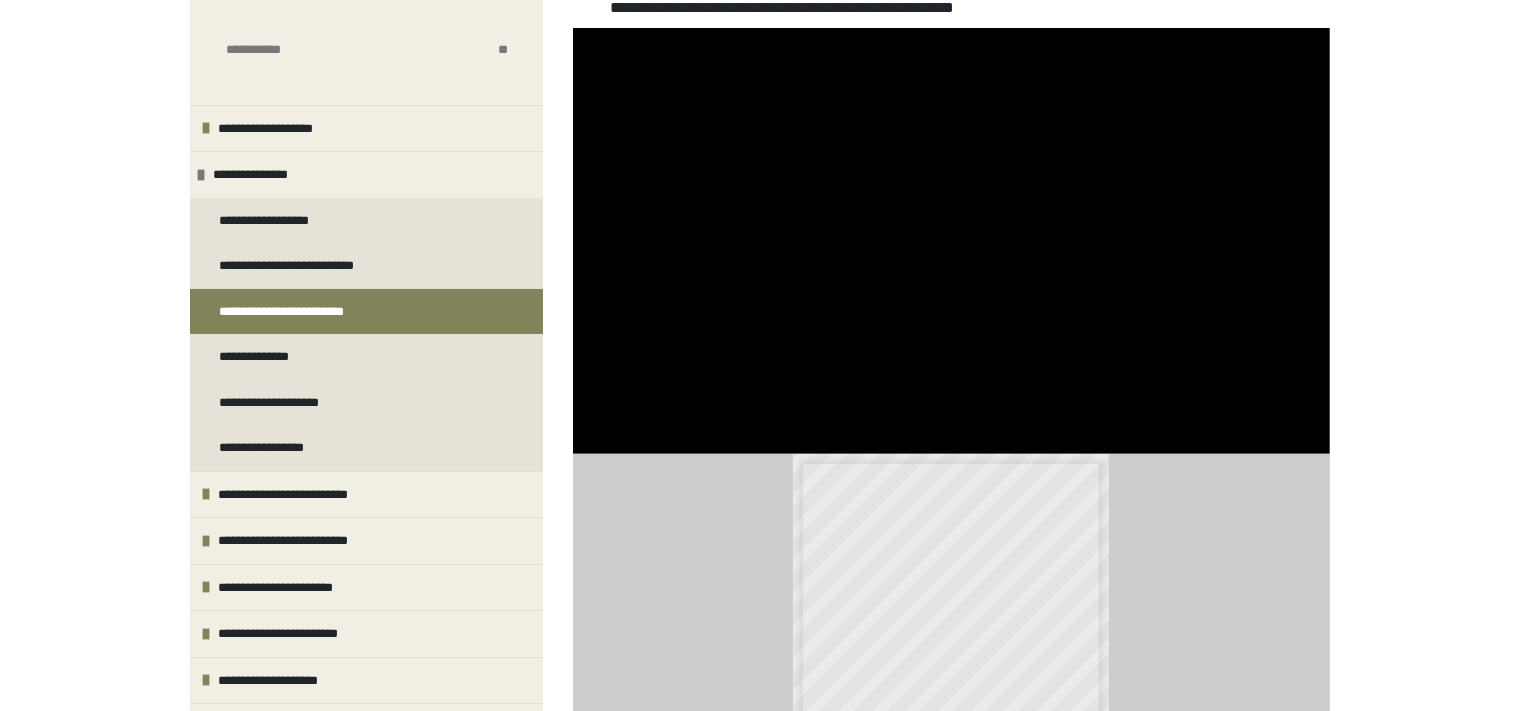 click on "**********" at bounding box center (759, 464) 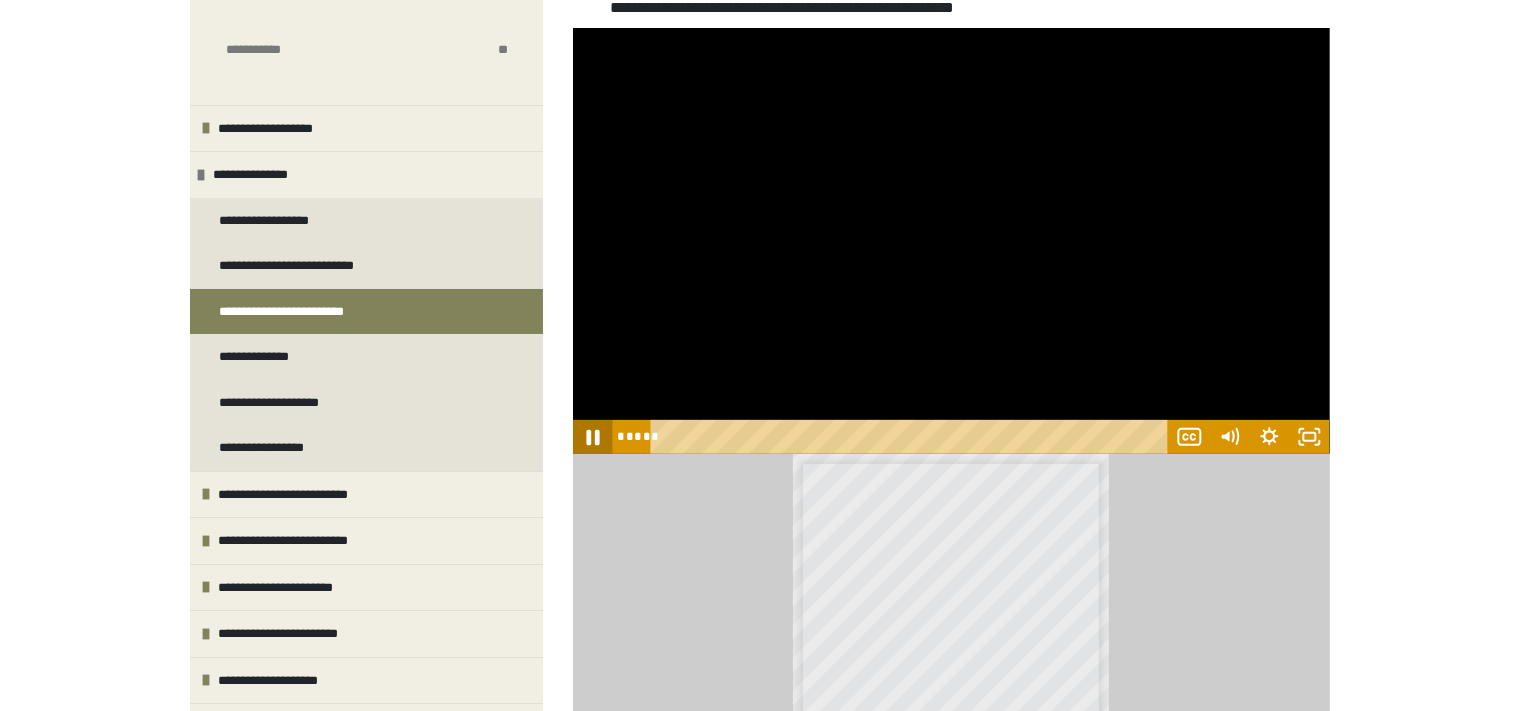 click 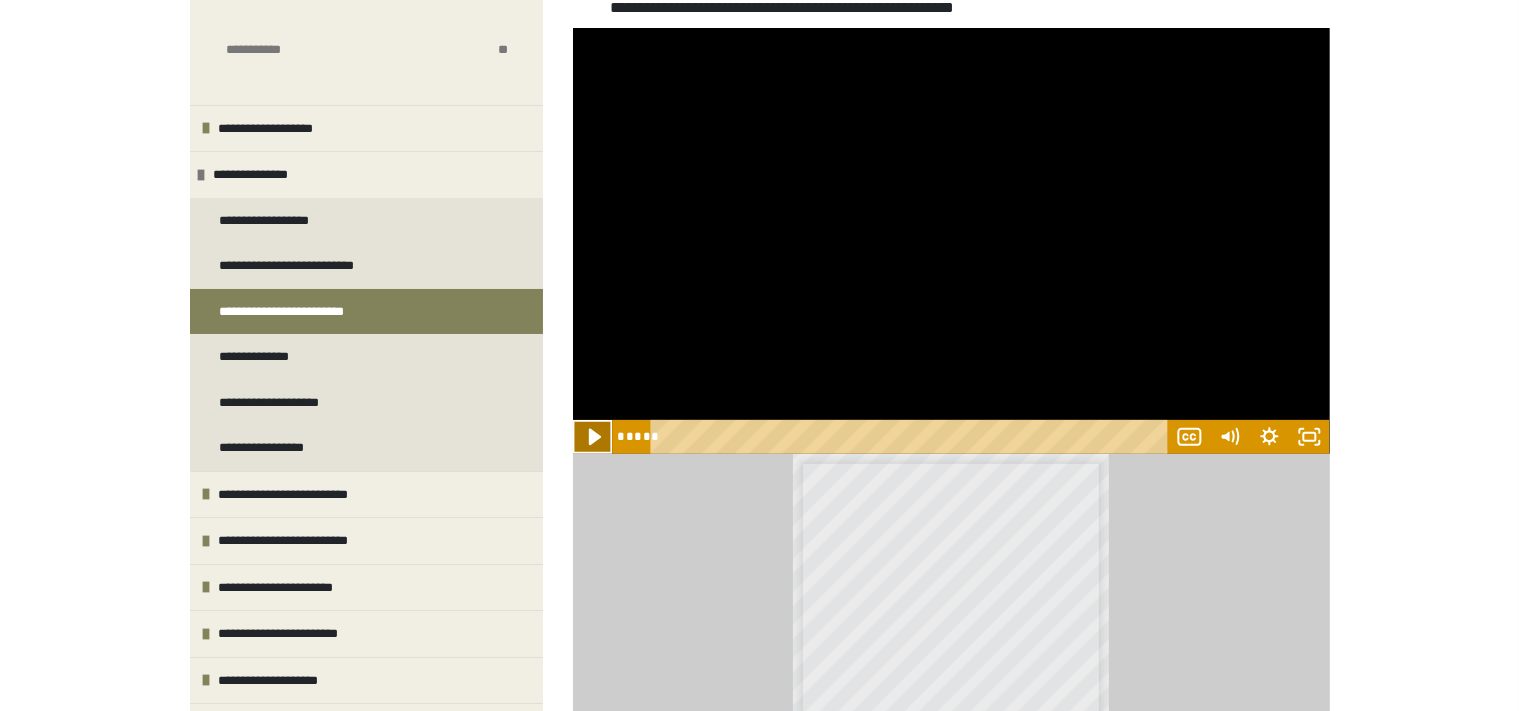 click 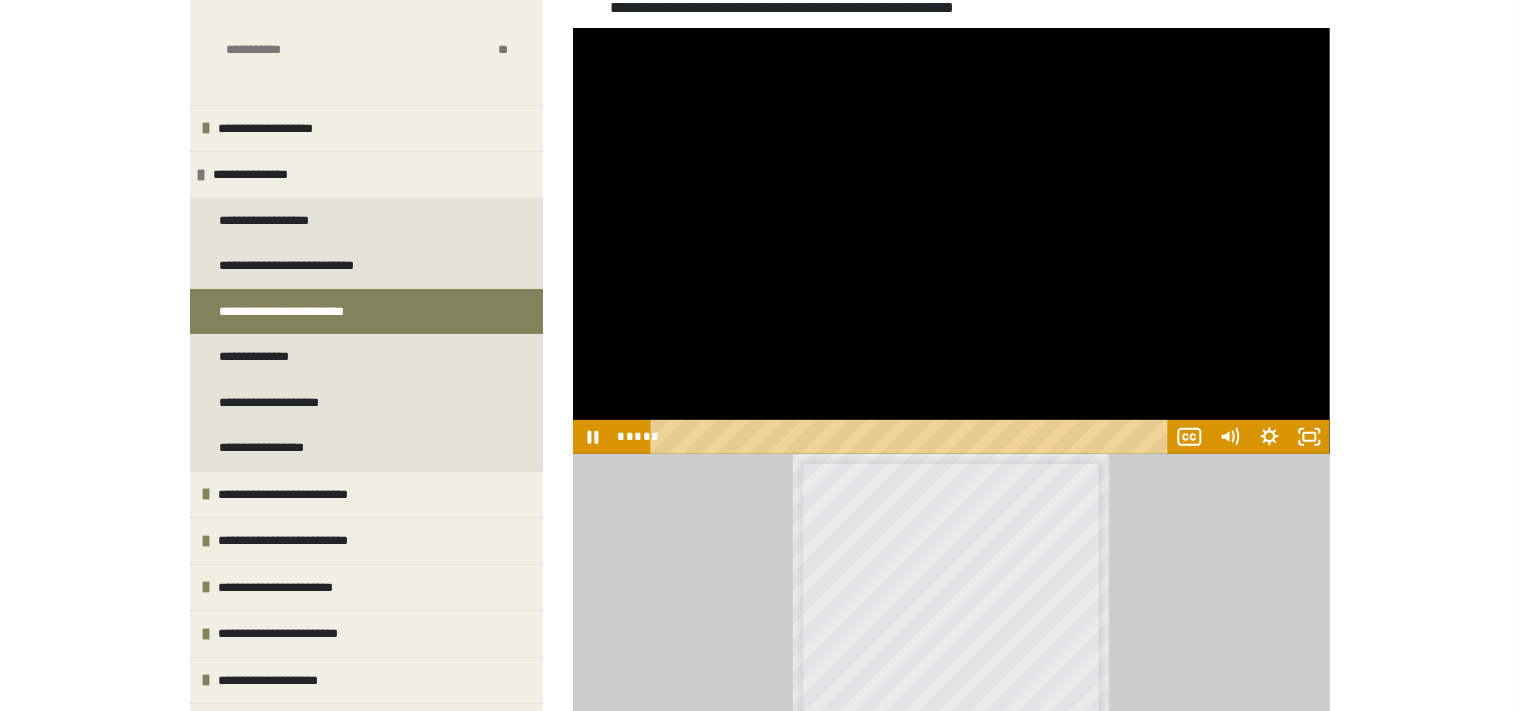 click on "**********" at bounding box center [759, 464] 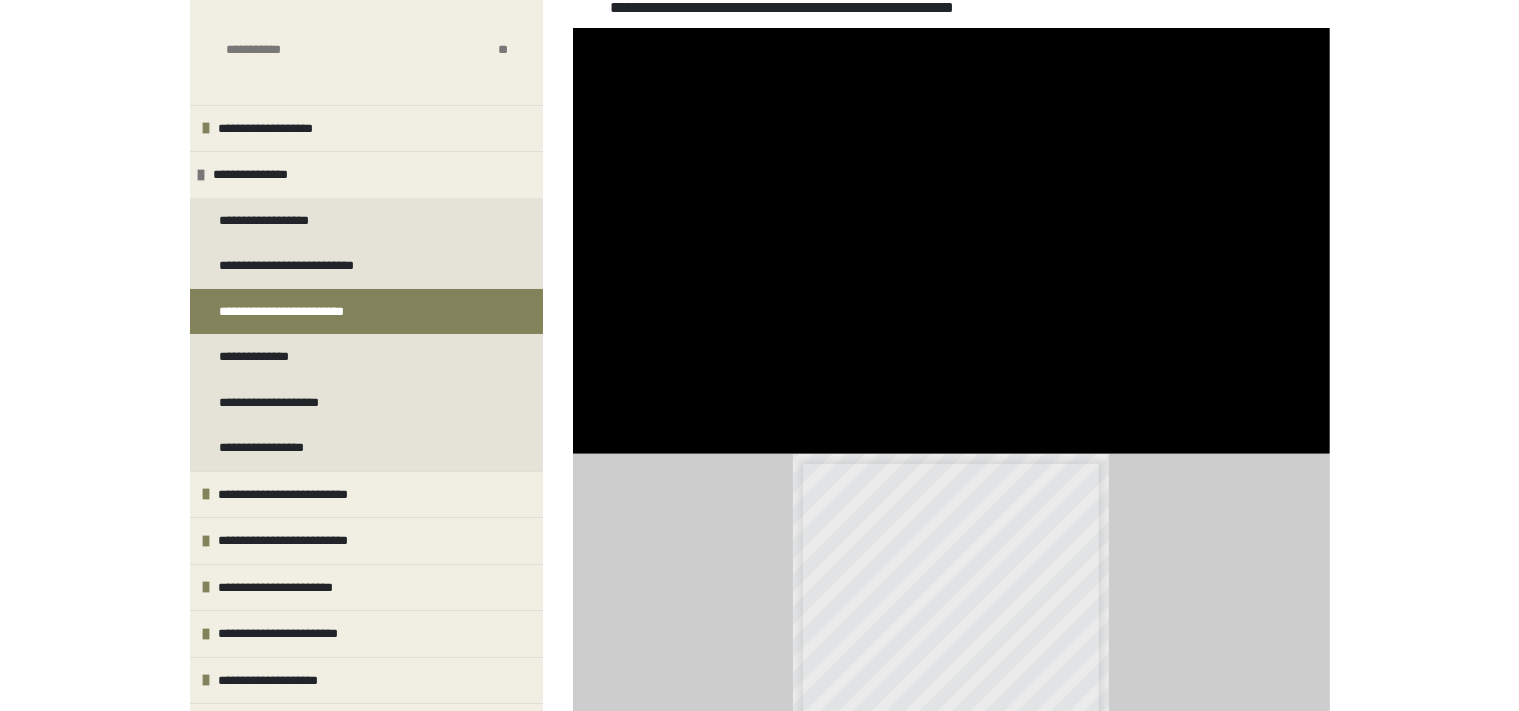 click on "**********" at bounding box center (759, 464) 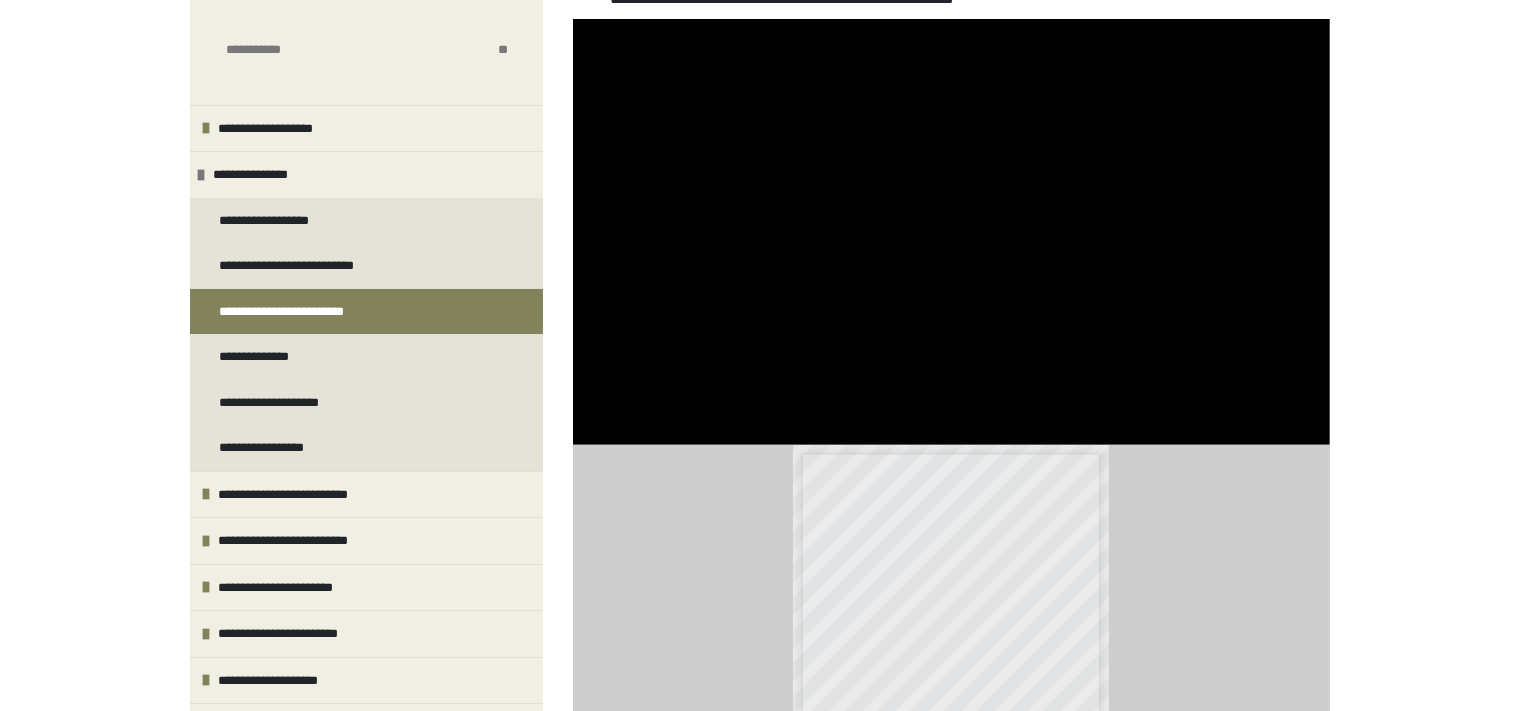 scroll, scrollTop: 620, scrollLeft: 0, axis: vertical 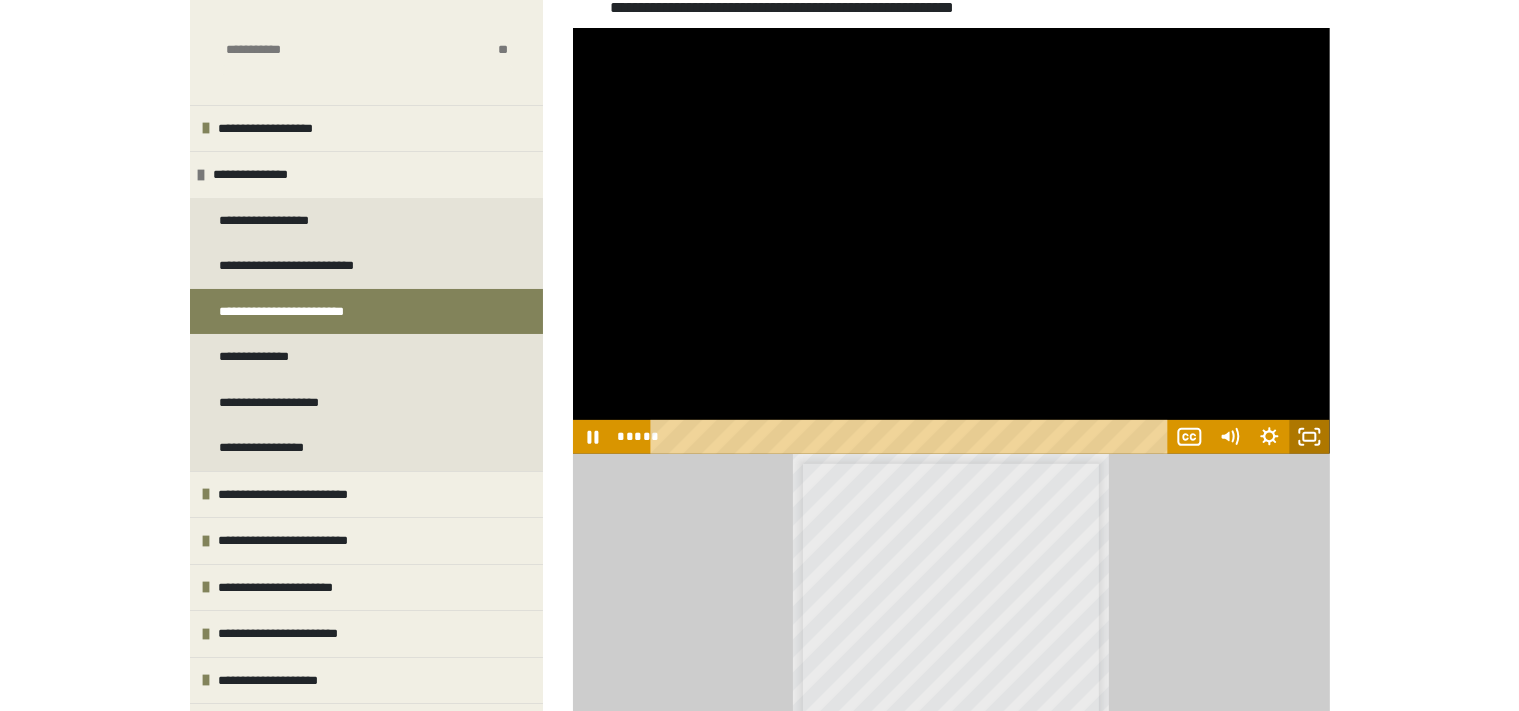 click 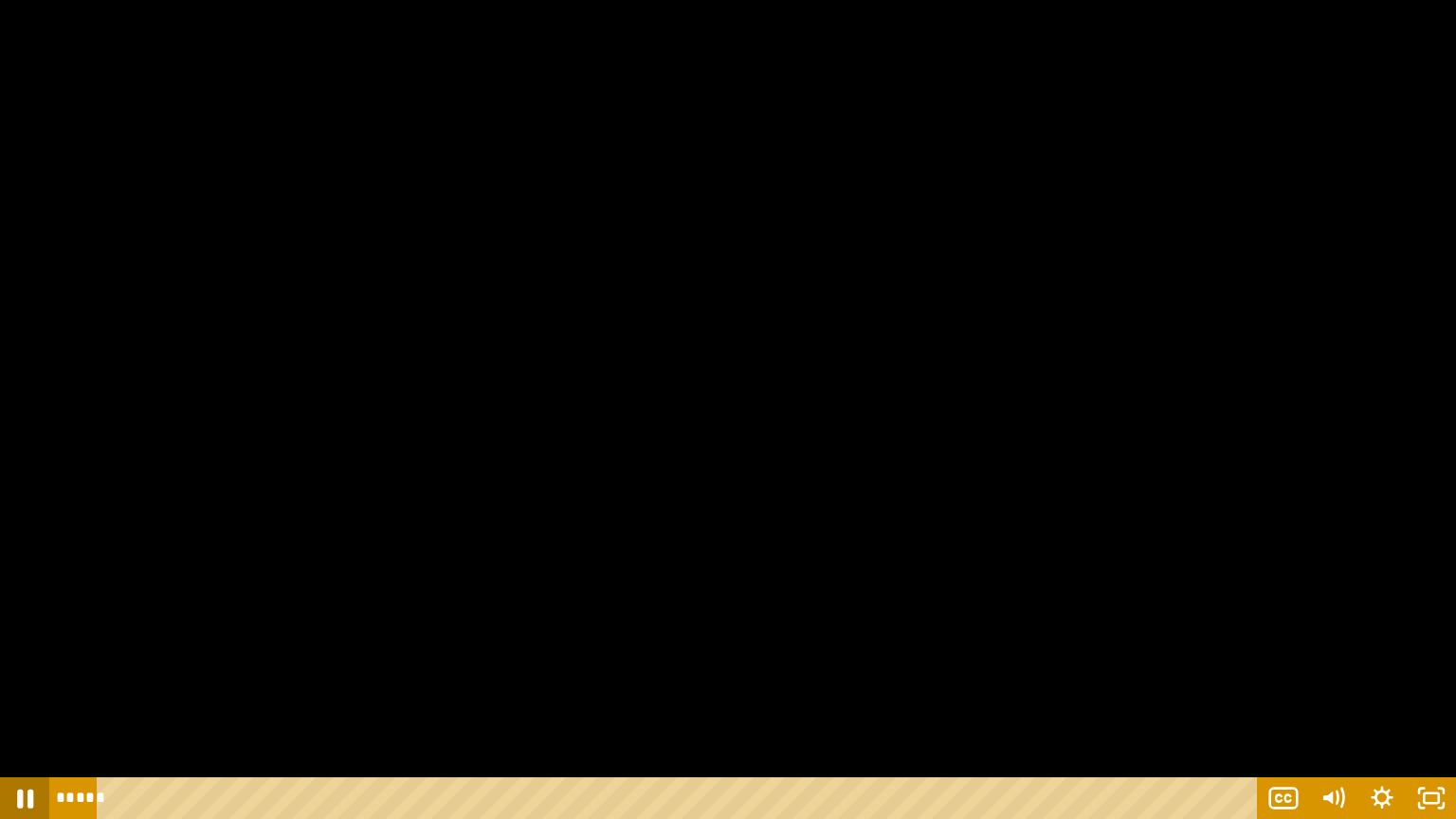 click 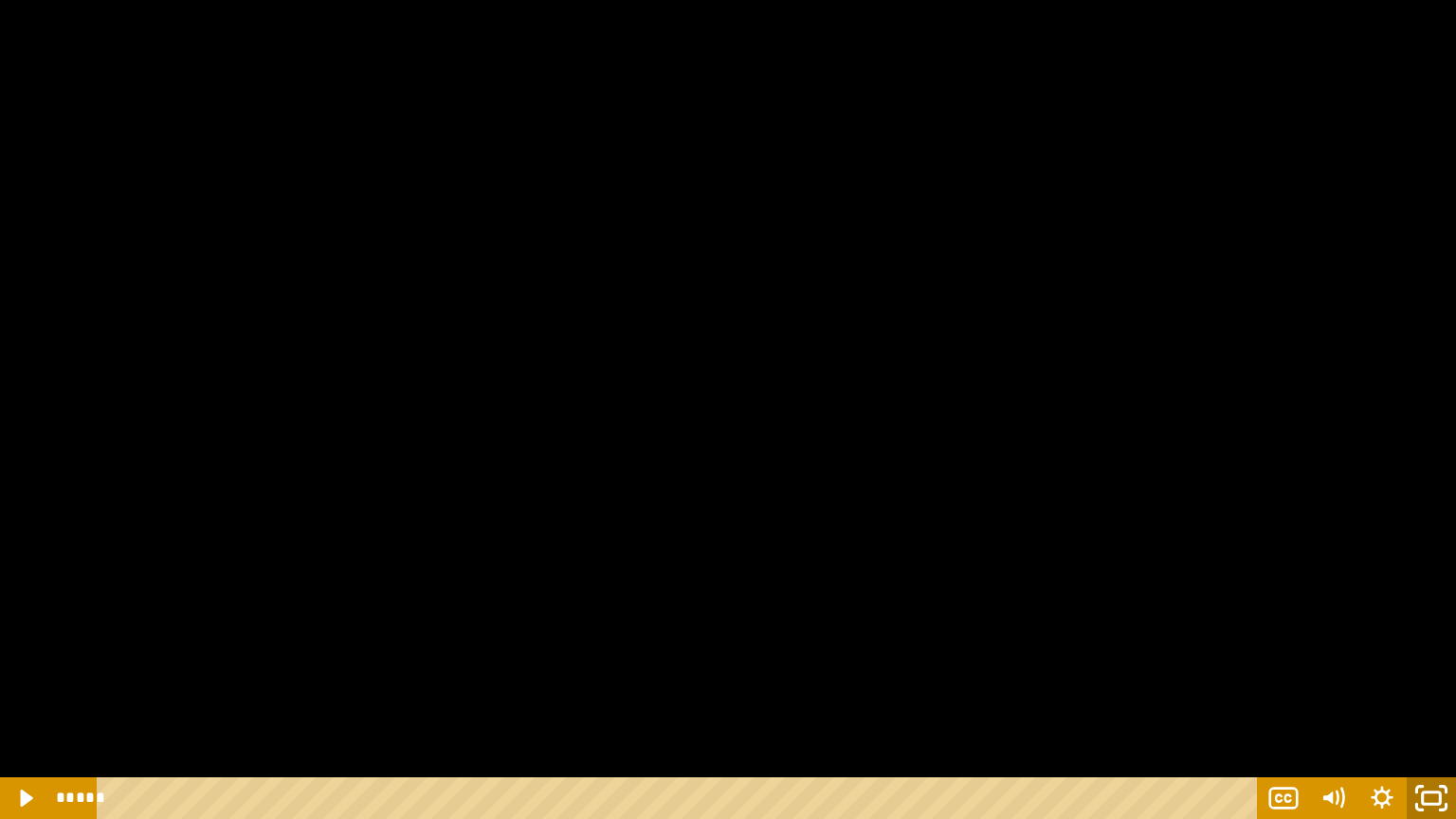 click 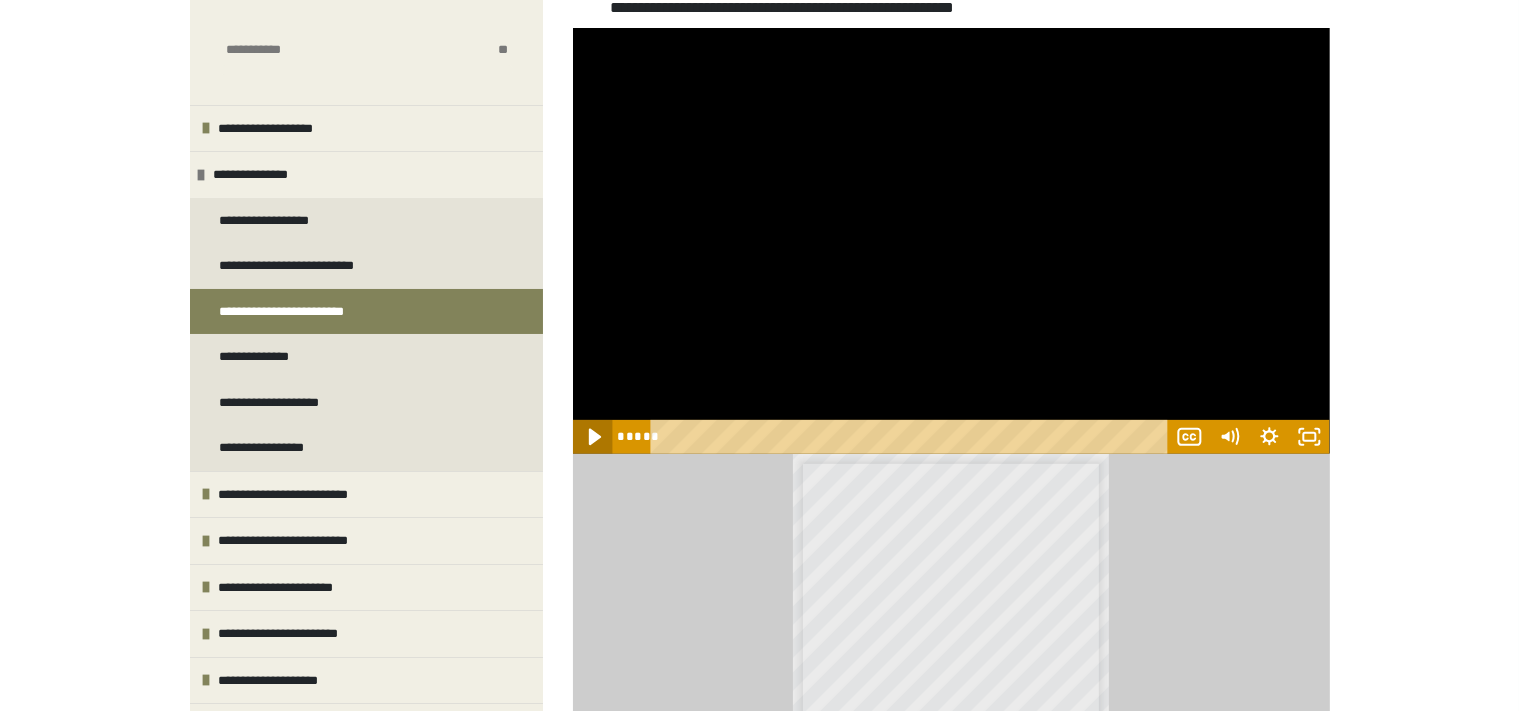 click 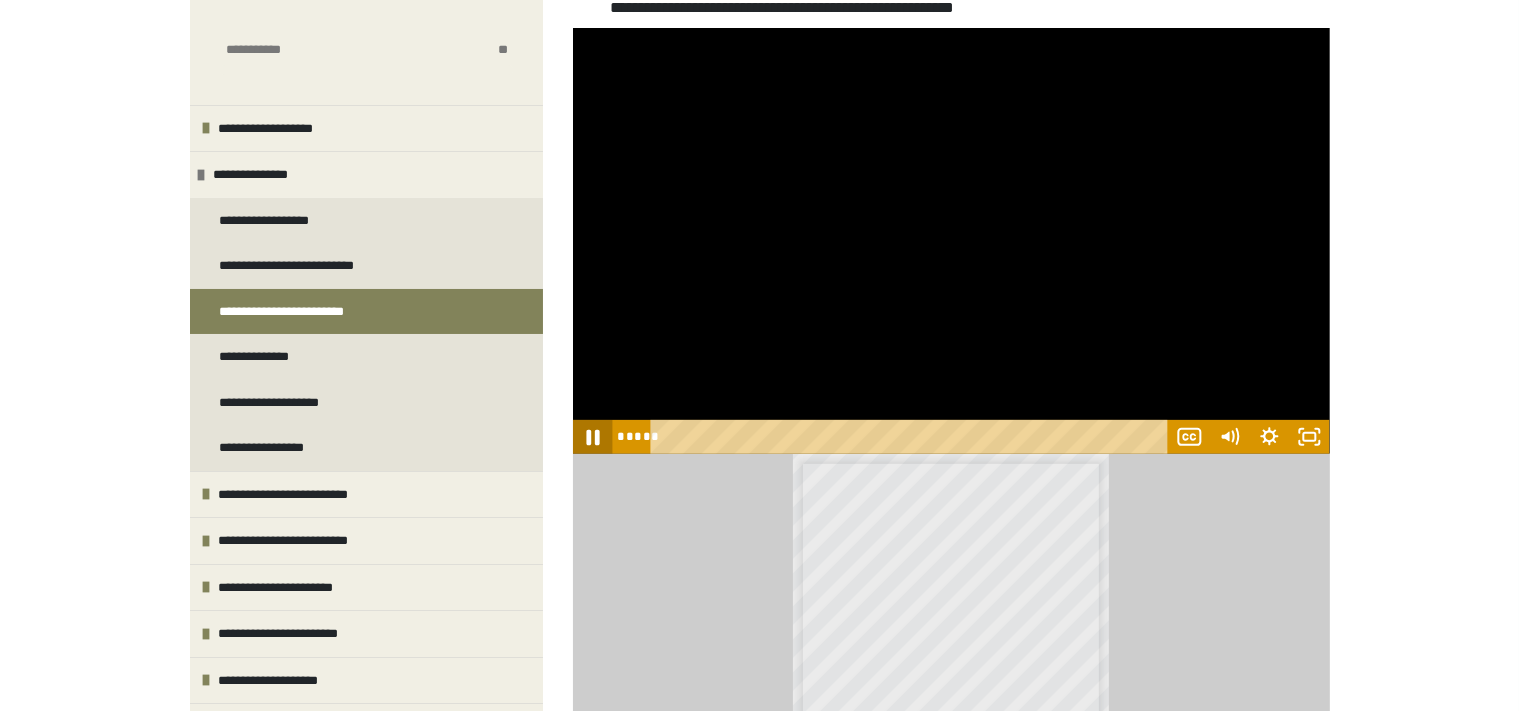 click 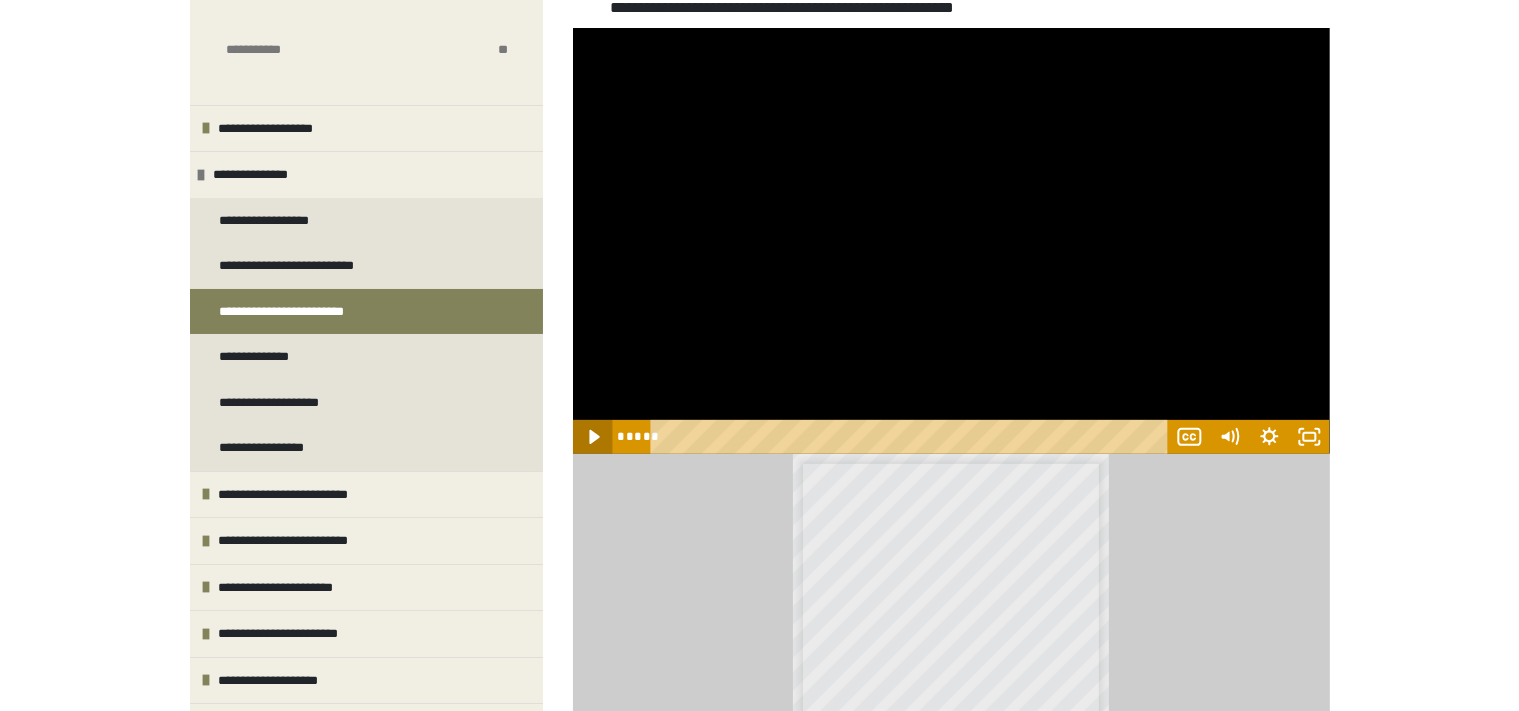 click 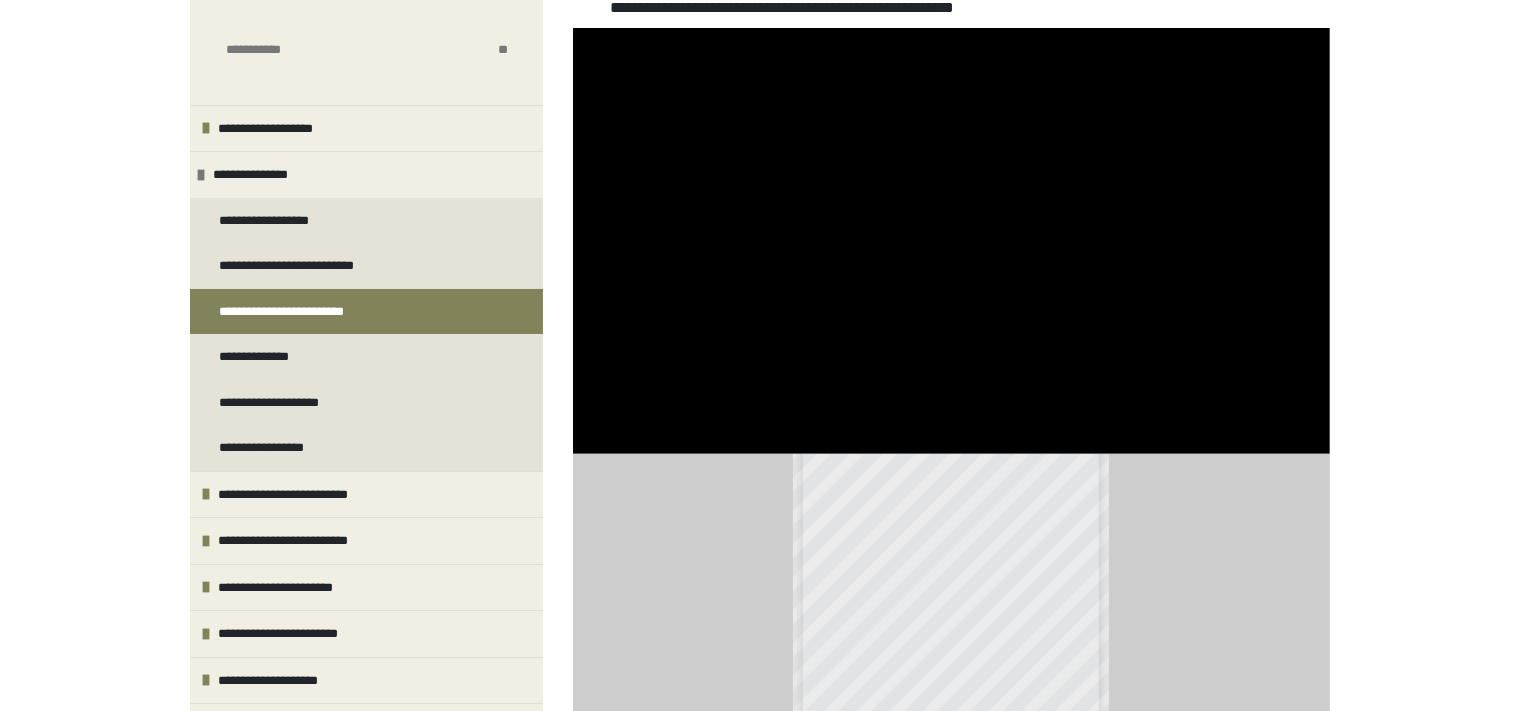 scroll, scrollTop: 26, scrollLeft: 0, axis: vertical 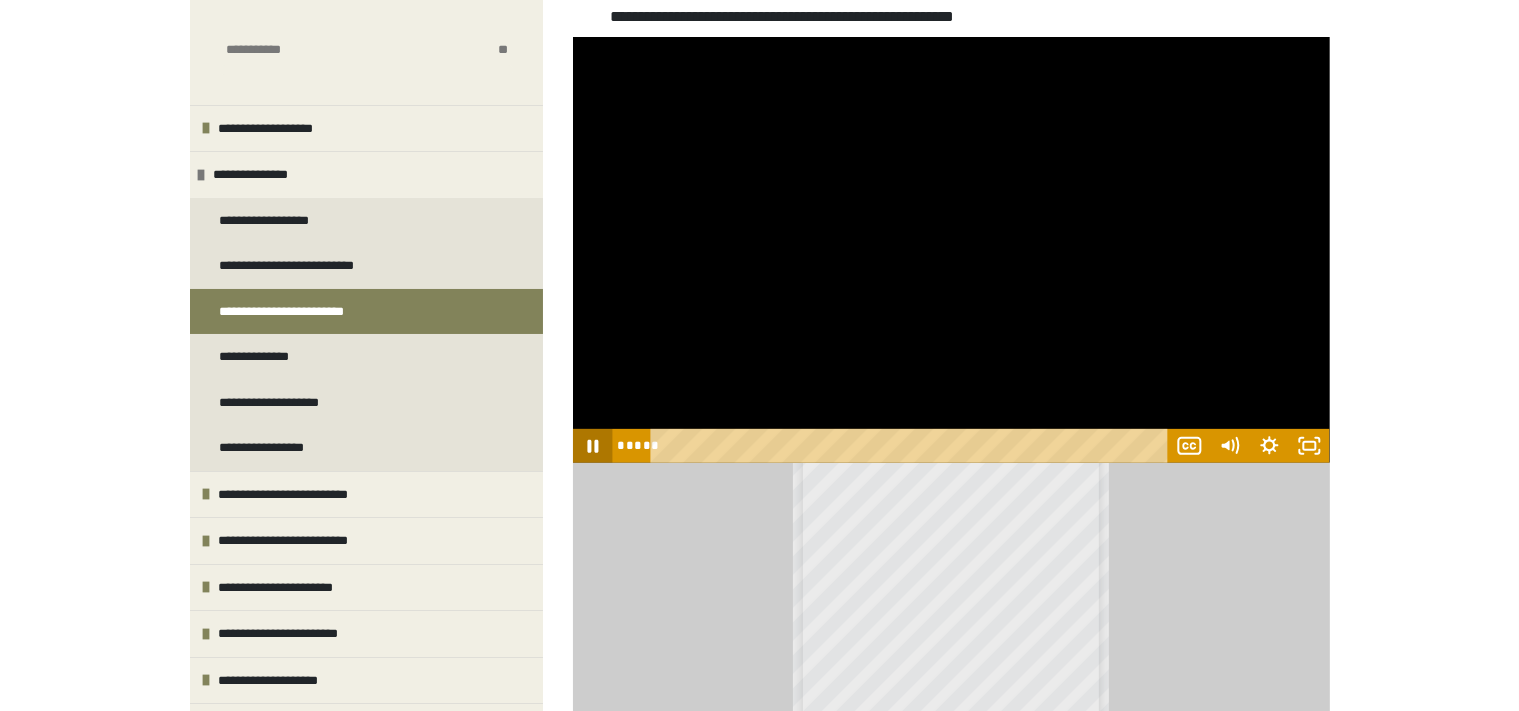 click 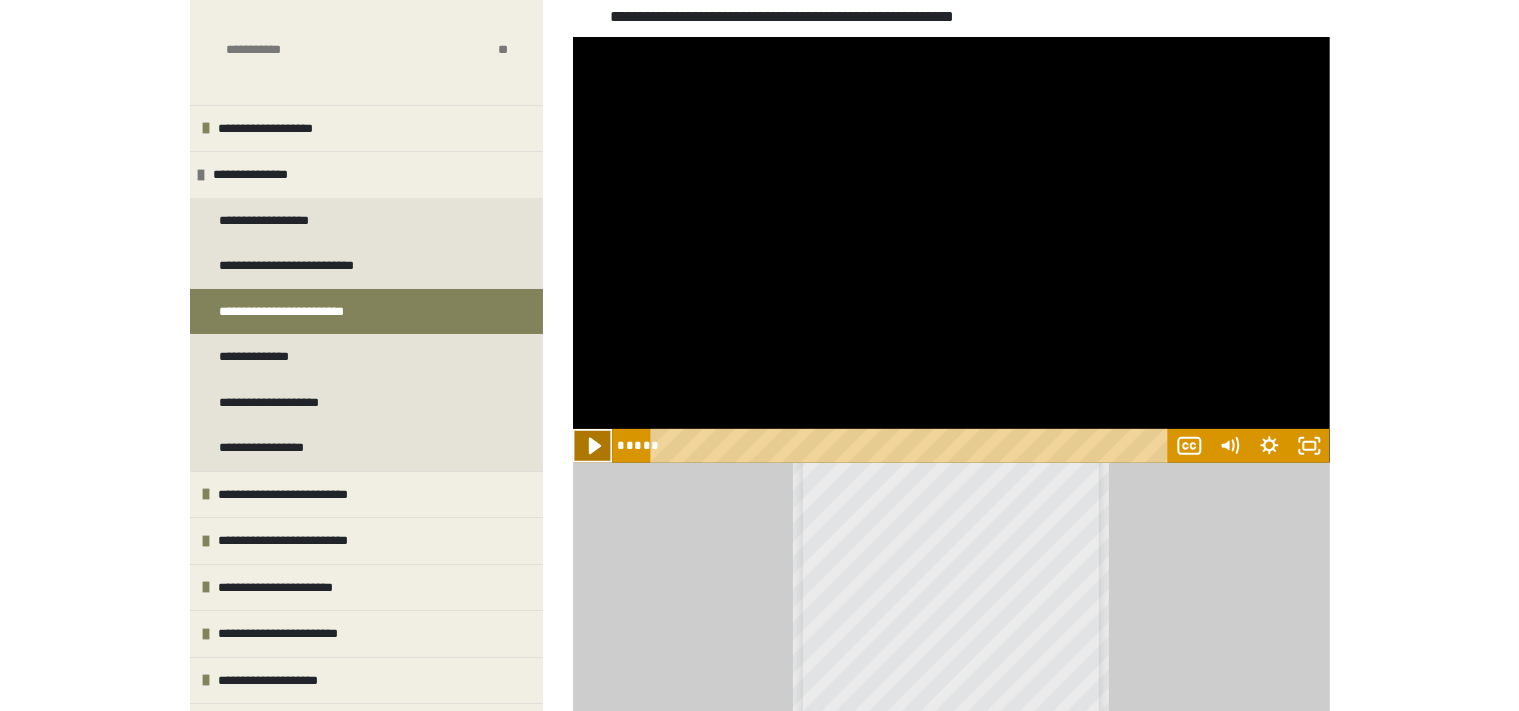 click 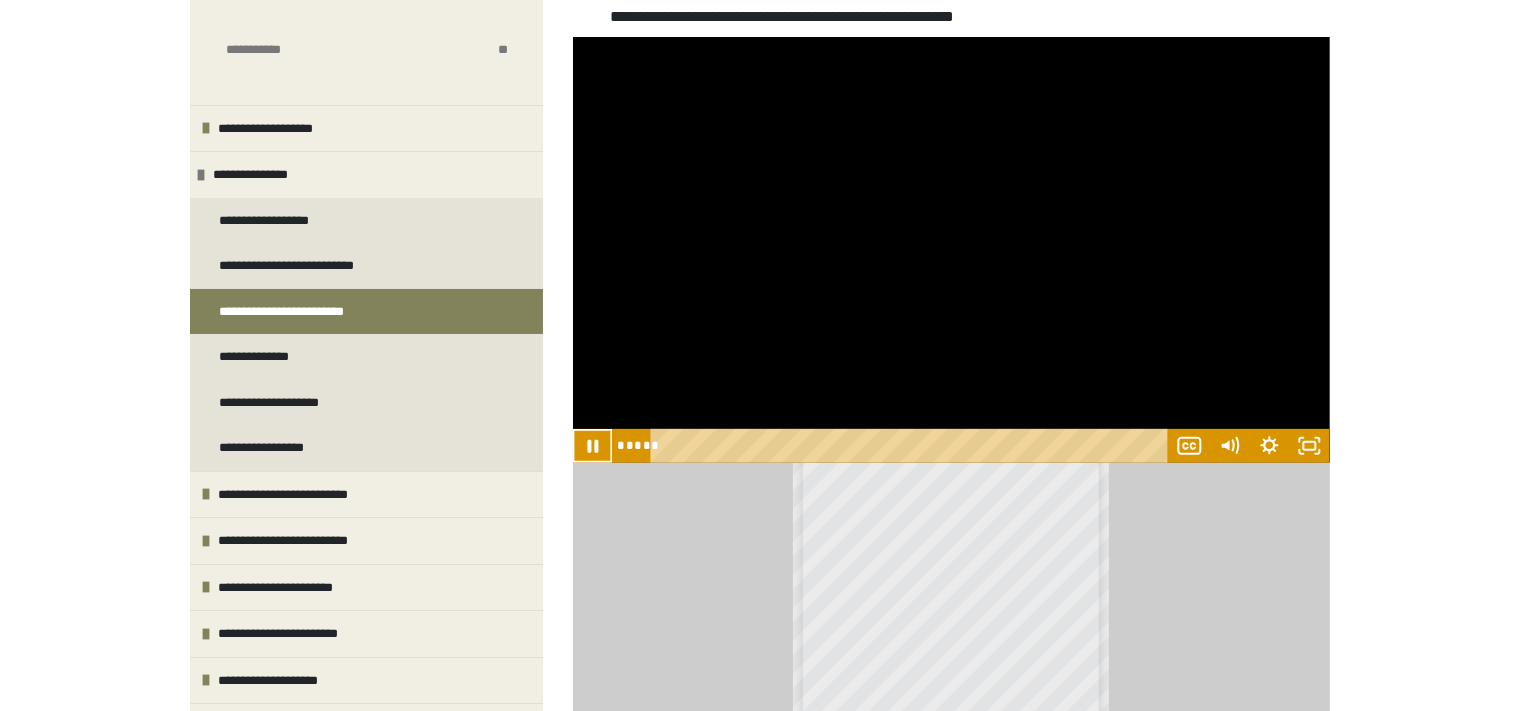click on "**********" at bounding box center (759, 473) 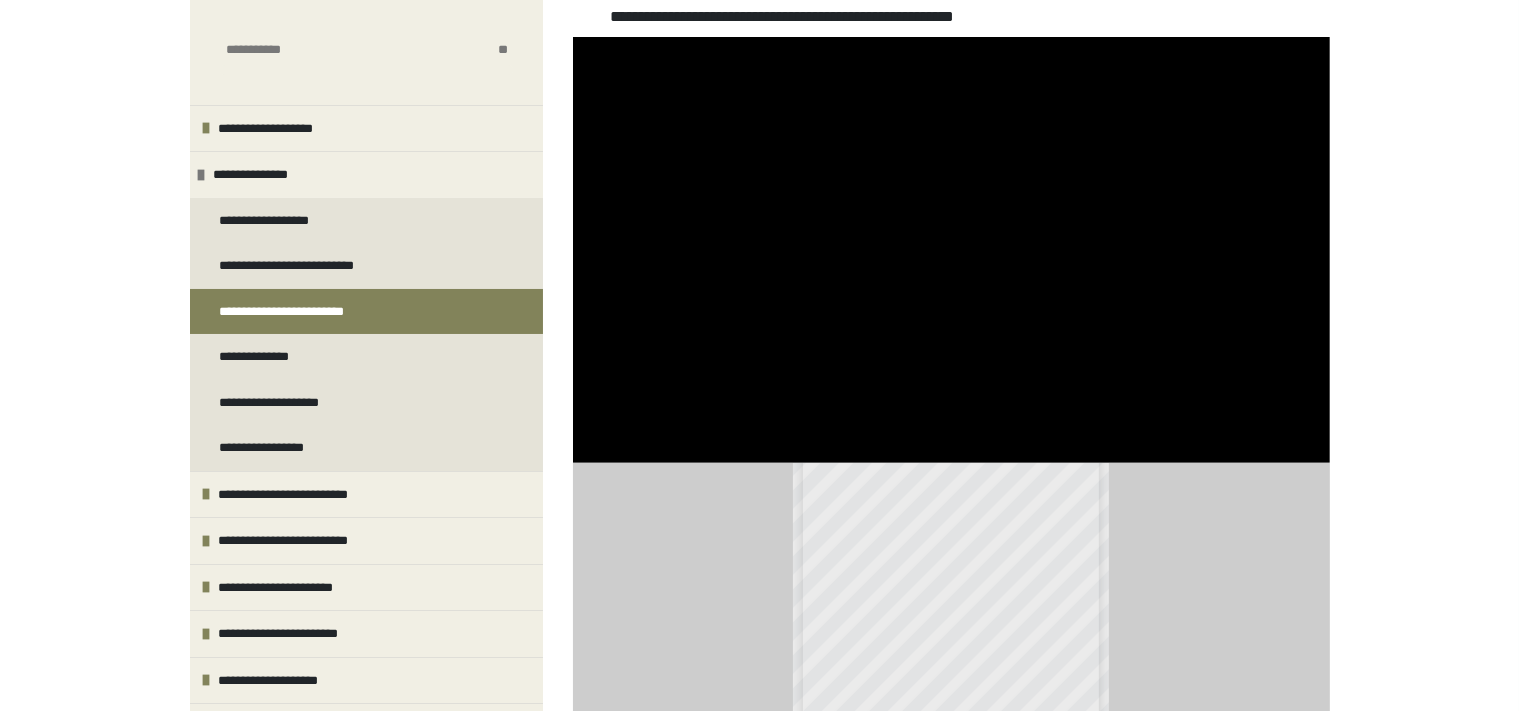 click on "**********" at bounding box center [759, 473] 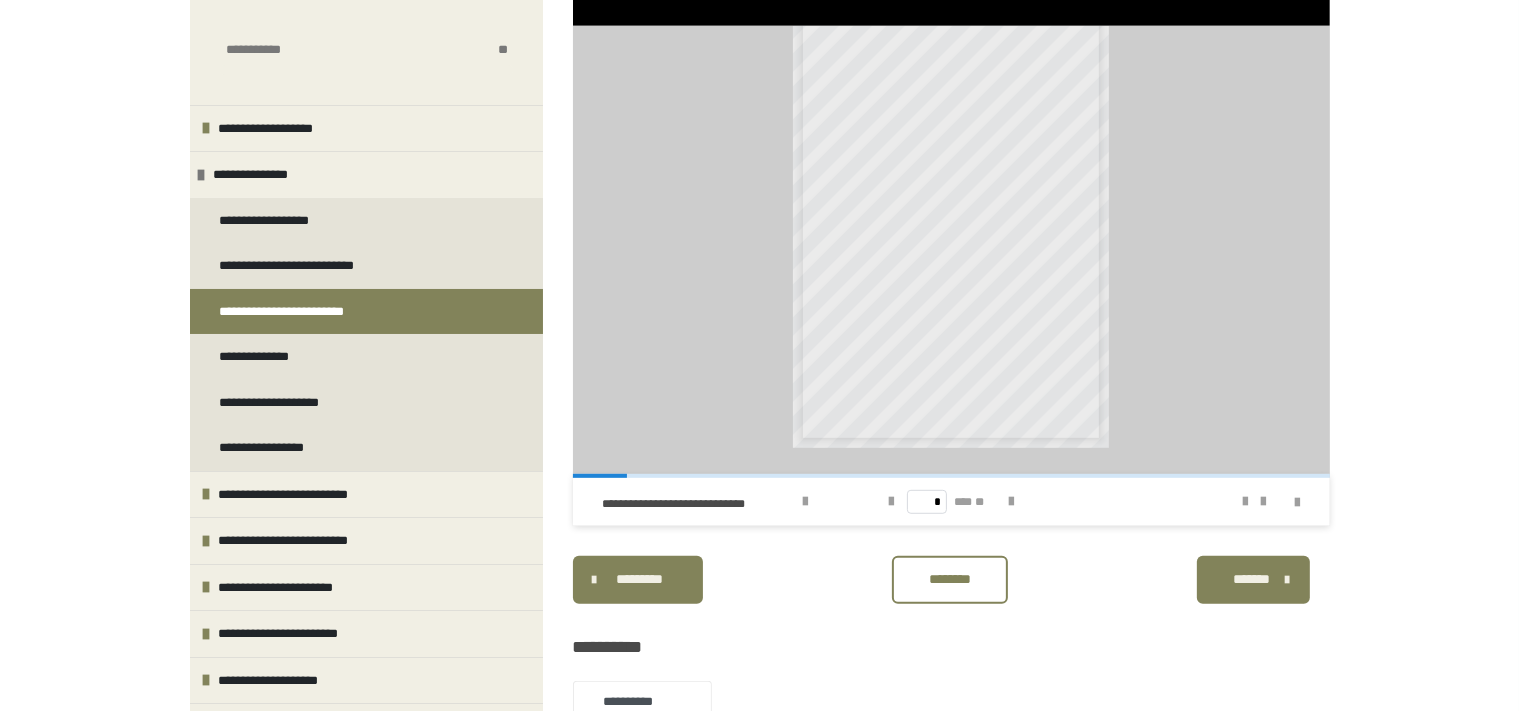 scroll, scrollTop: 1350, scrollLeft: 0, axis: vertical 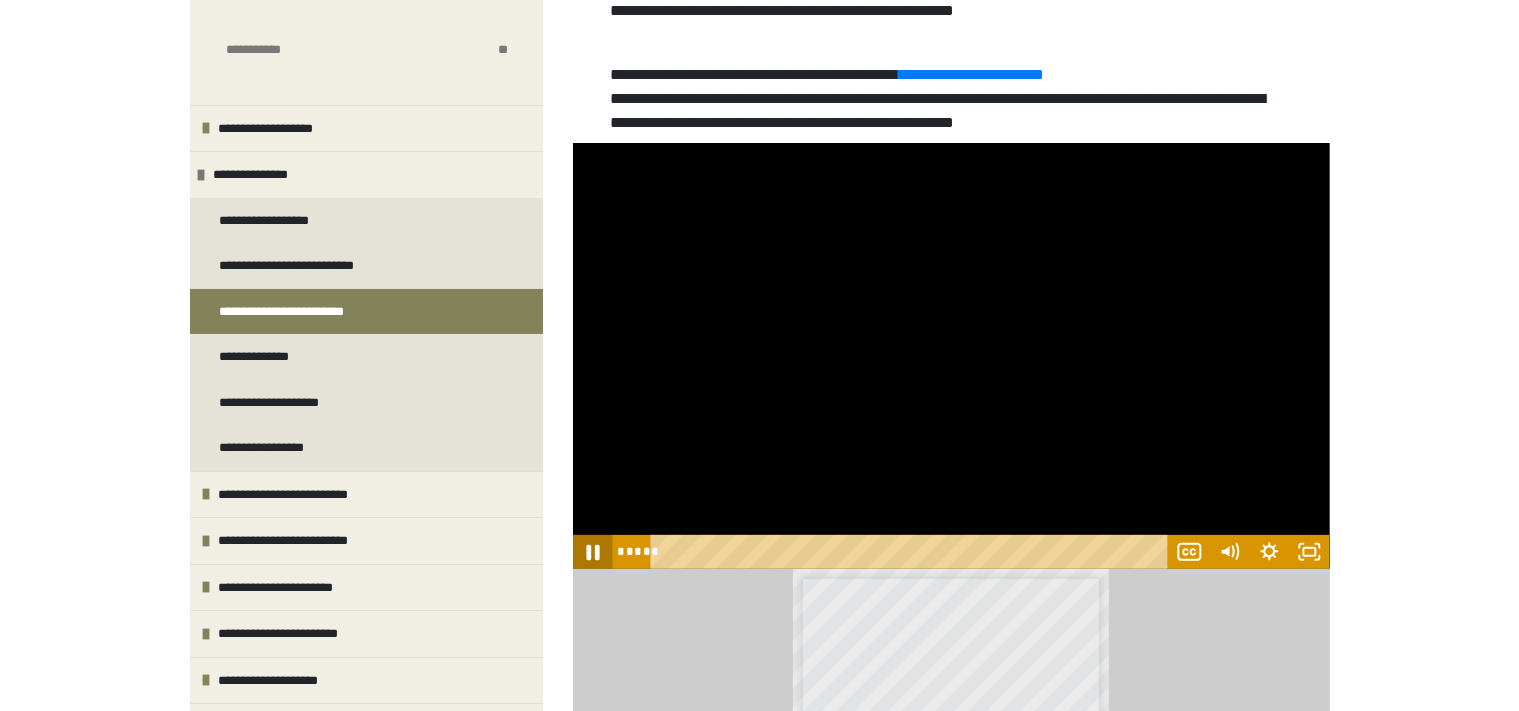 click 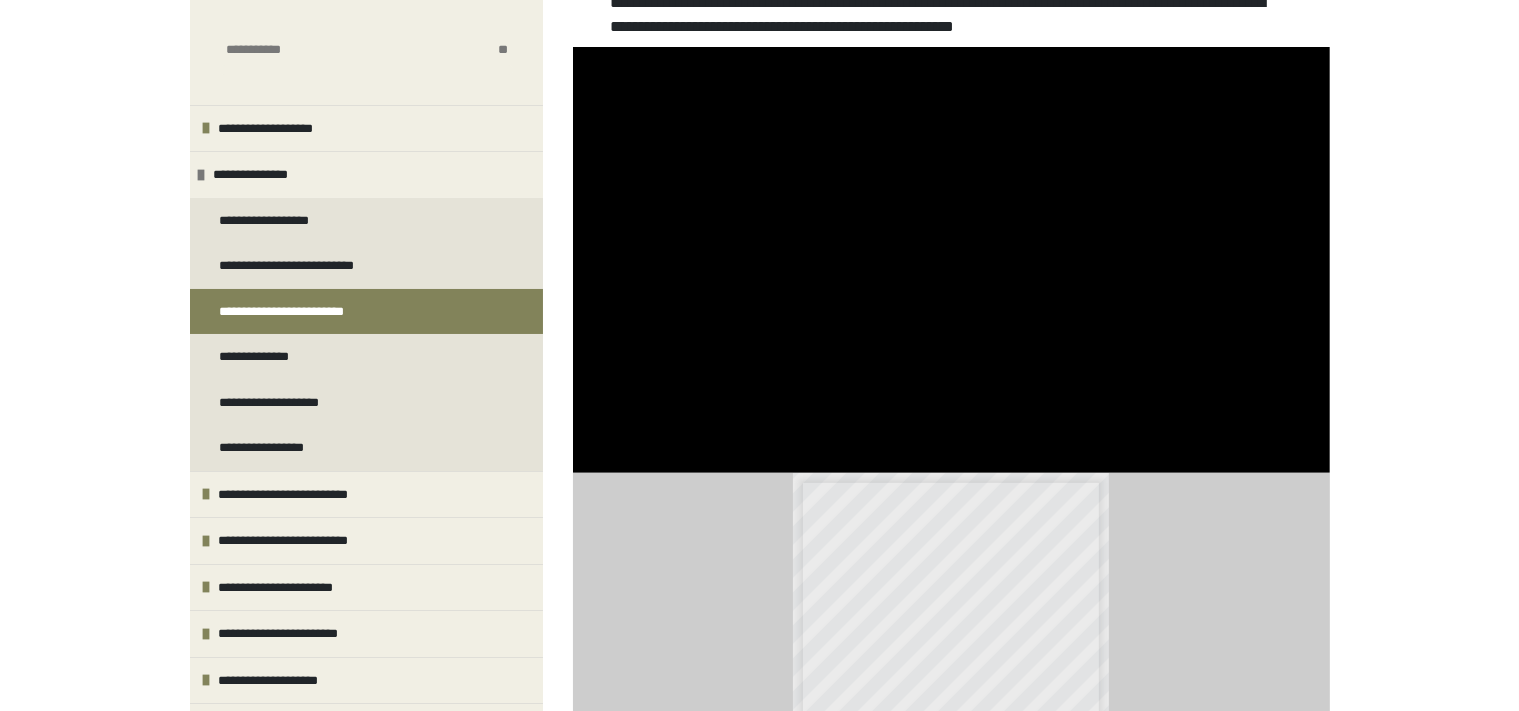 scroll, scrollTop: 611, scrollLeft: 0, axis: vertical 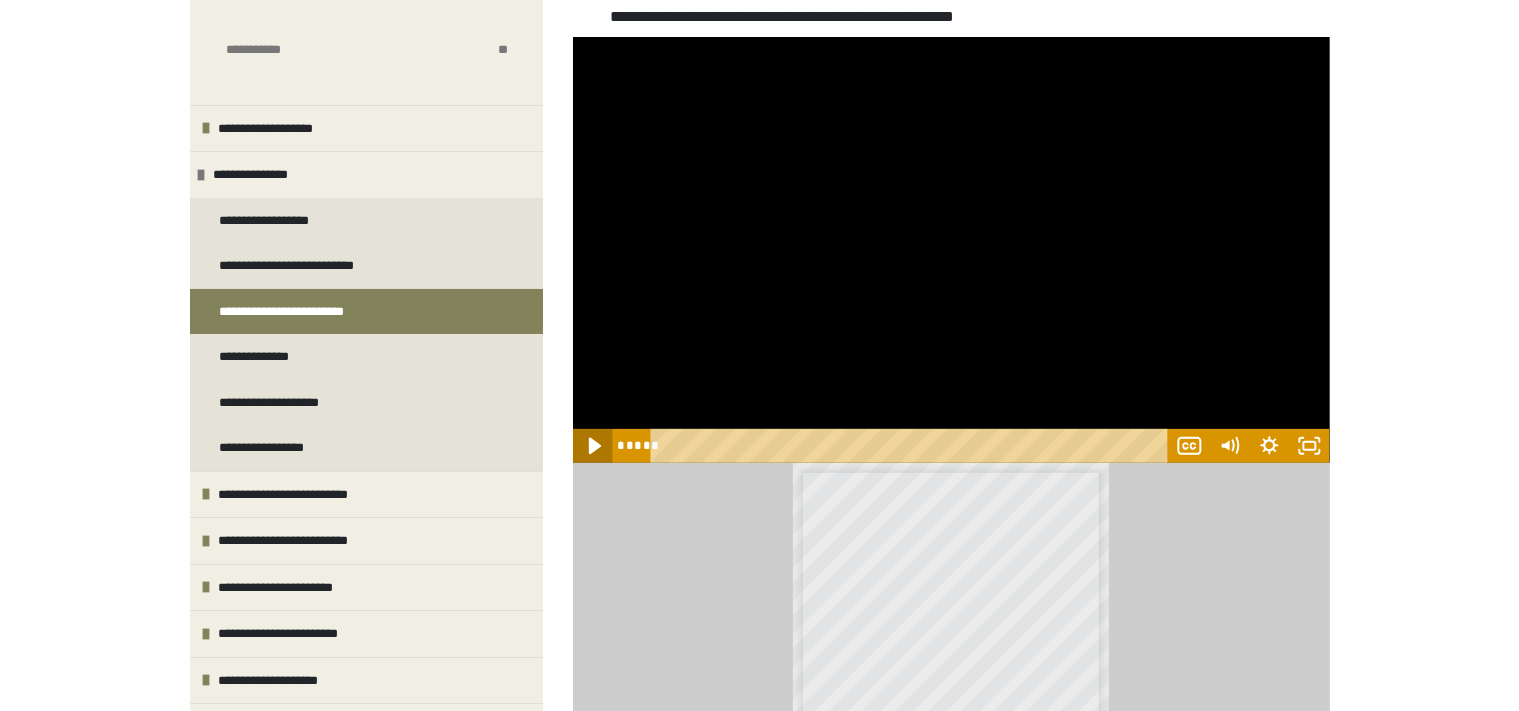 click 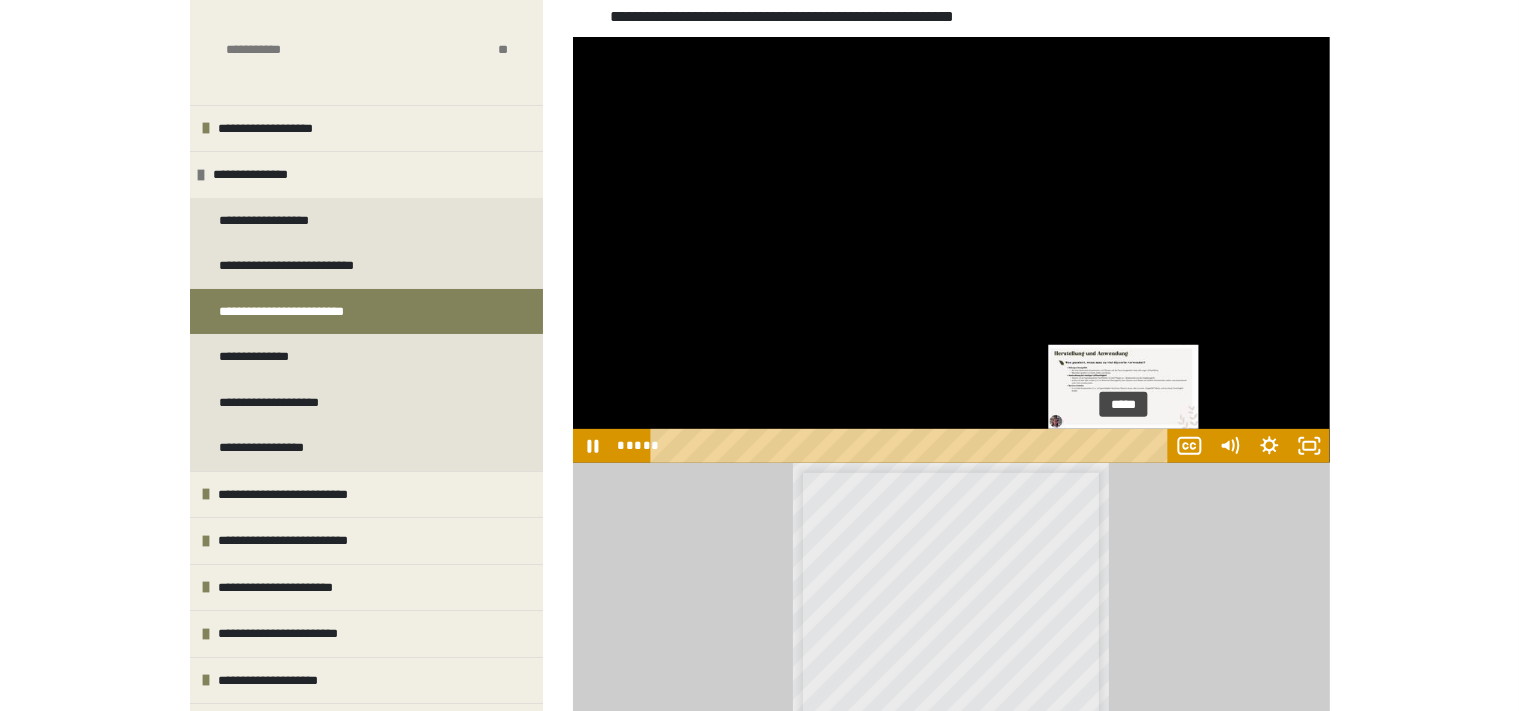 click on "*****" at bounding box center [912, 446] 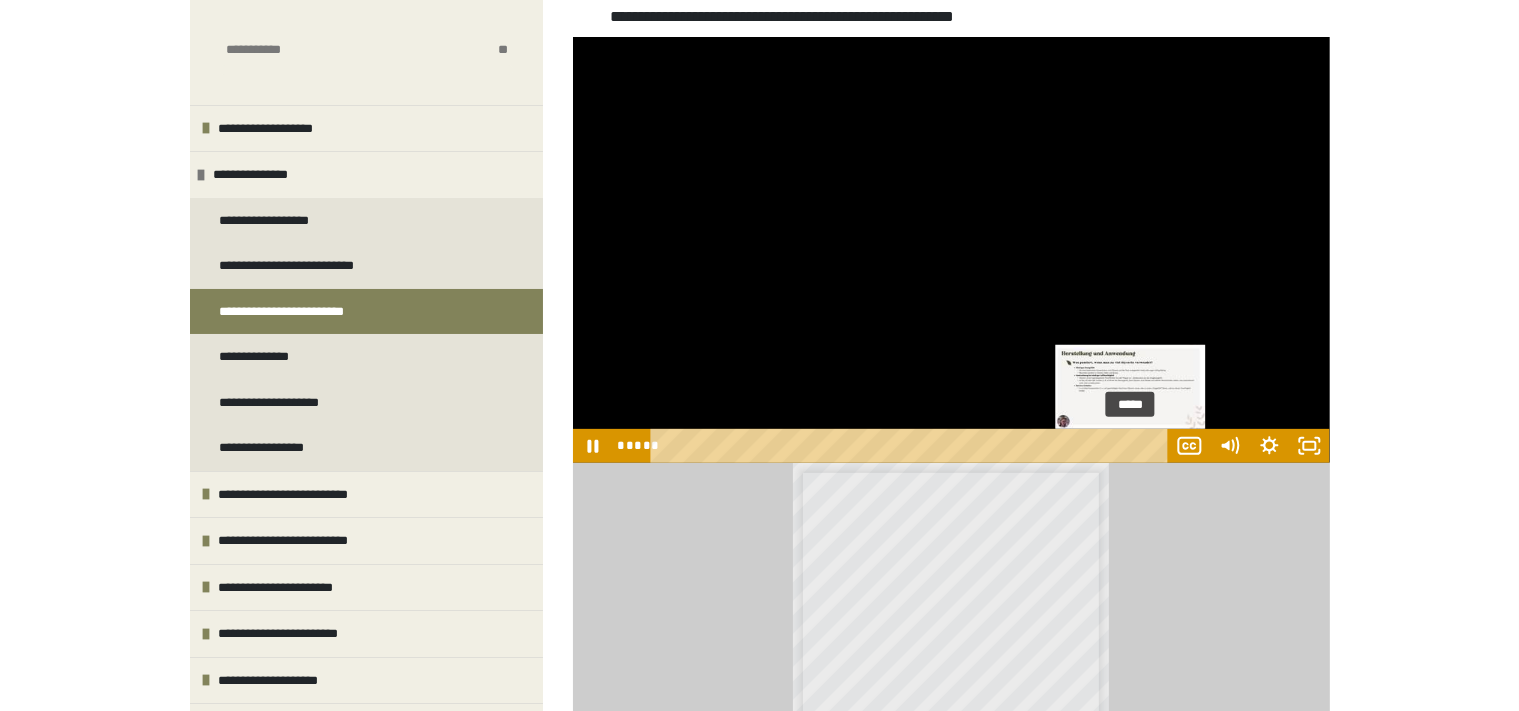 click on "*****" at bounding box center [912, 446] 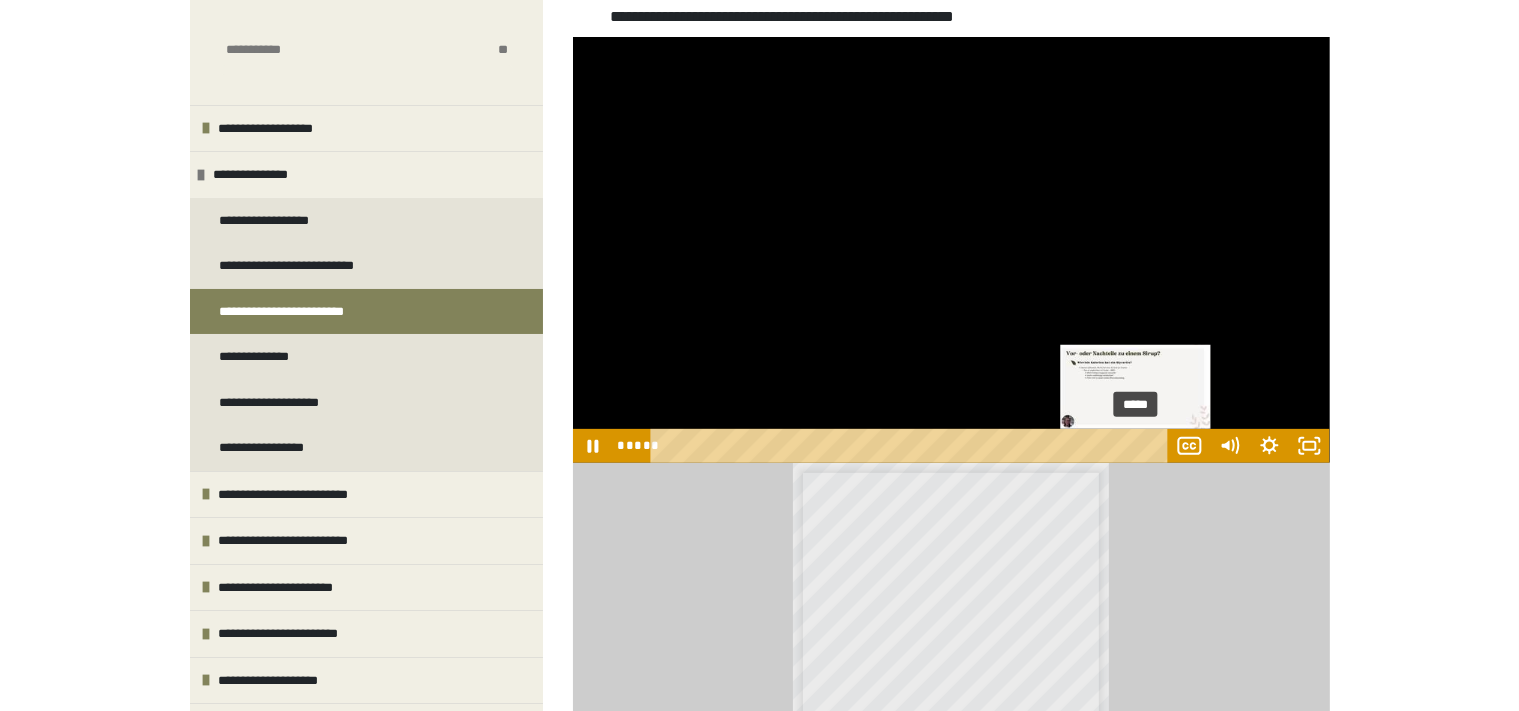 click on "*****" at bounding box center (912, 446) 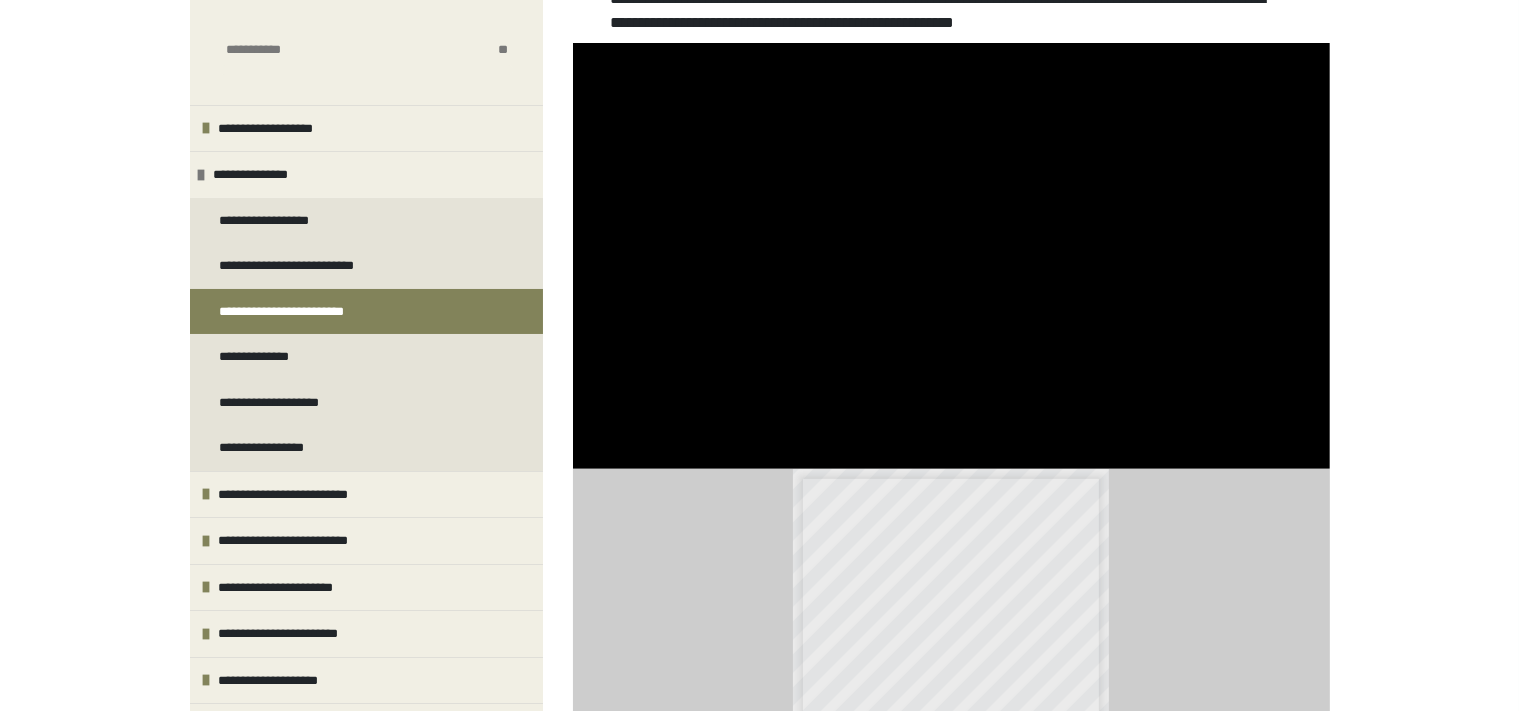 scroll, scrollTop: 611, scrollLeft: 0, axis: vertical 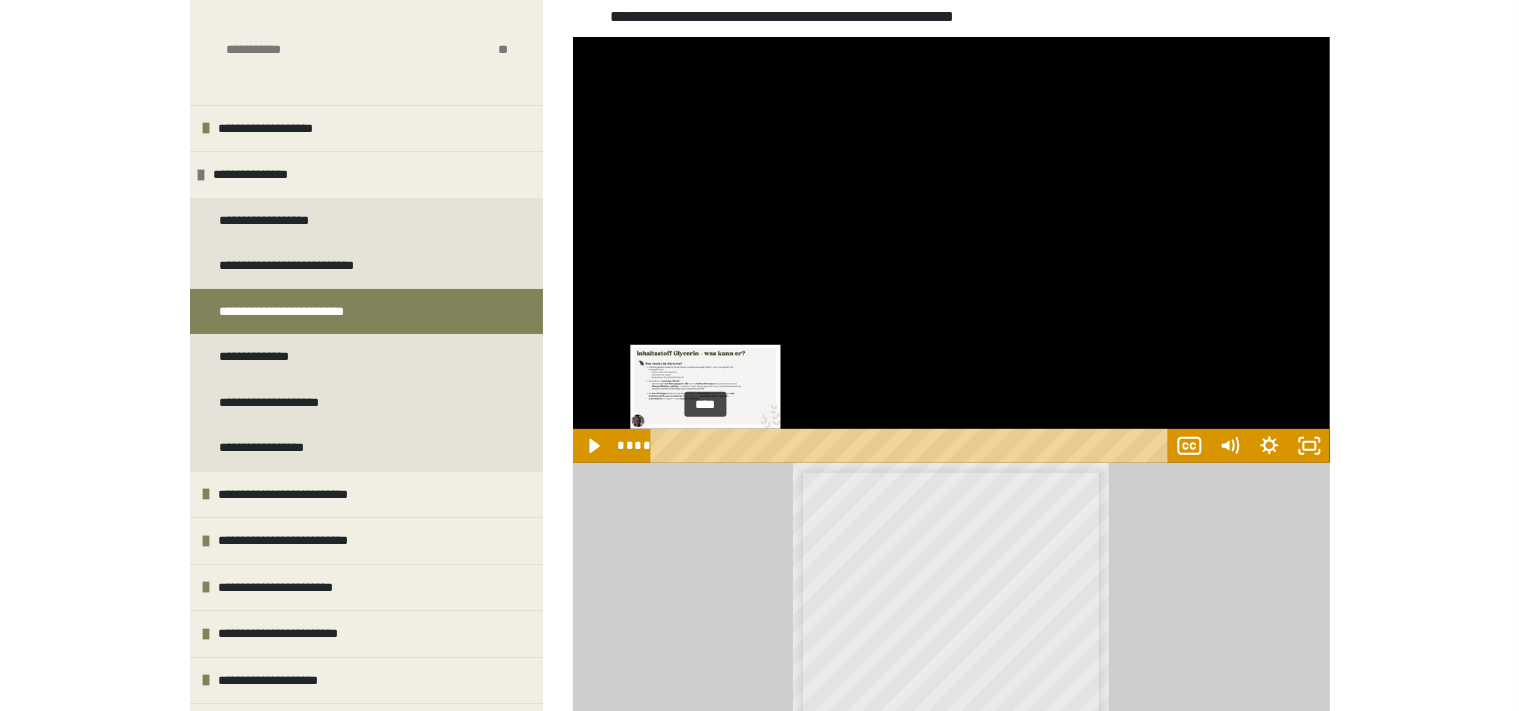 click on "****" at bounding box center (912, 446) 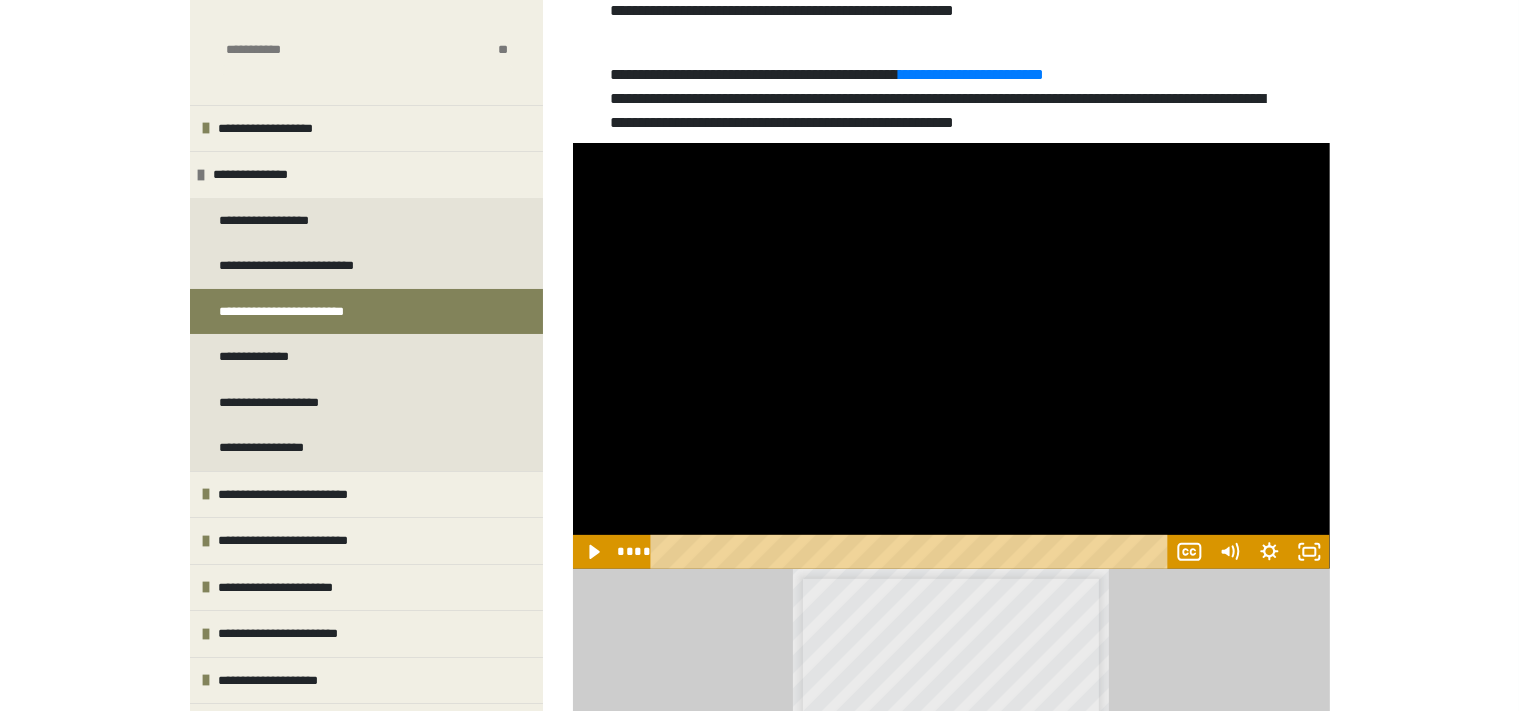 scroll, scrollTop: 928, scrollLeft: 0, axis: vertical 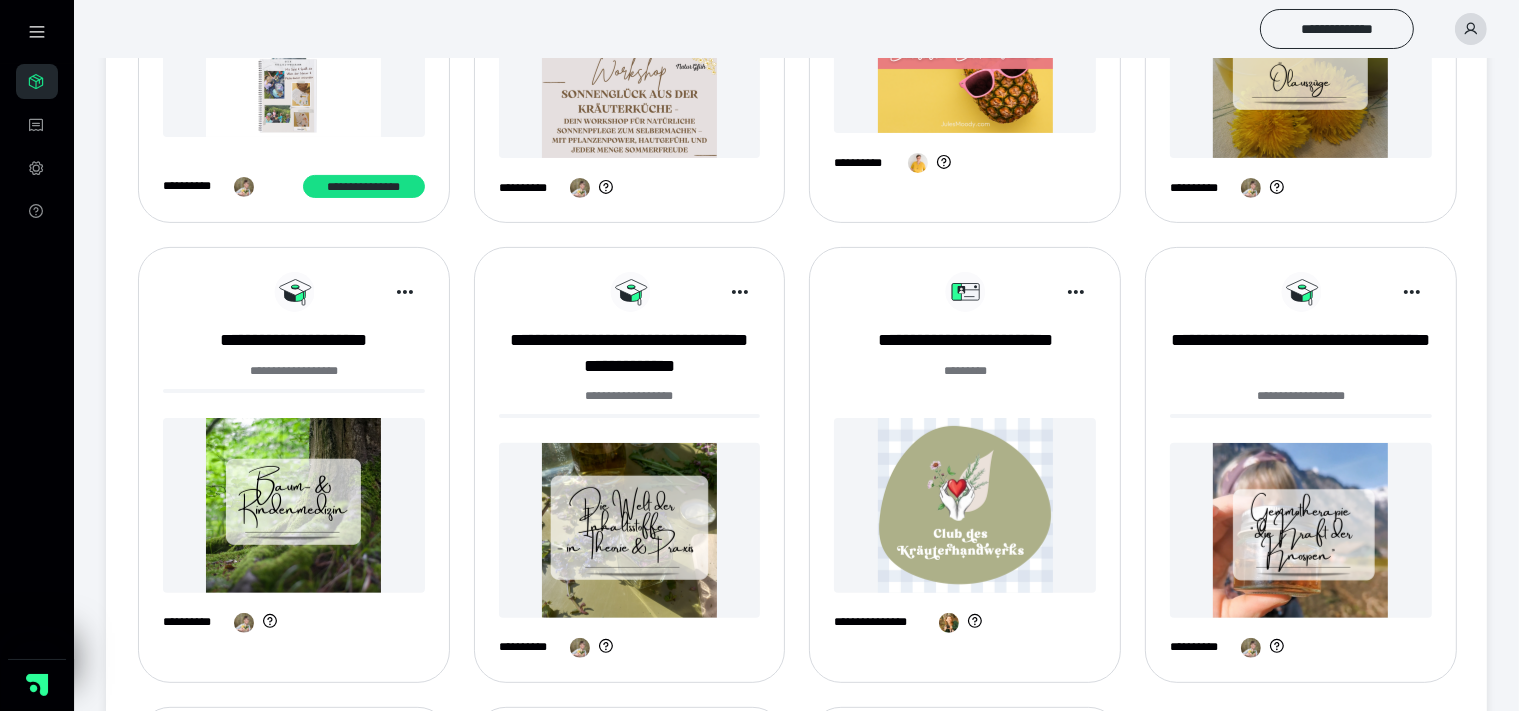 click at bounding box center (965, 505) 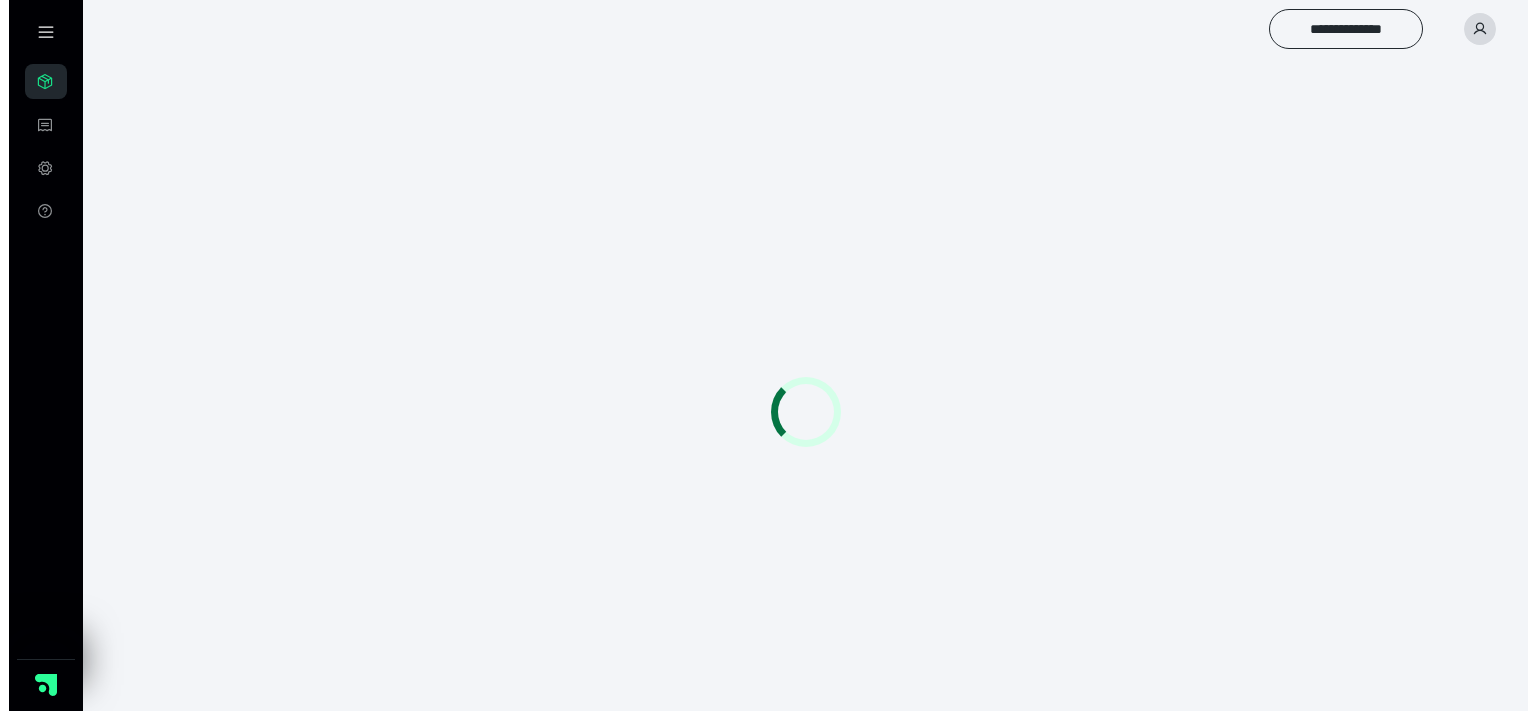 scroll, scrollTop: 0, scrollLeft: 0, axis: both 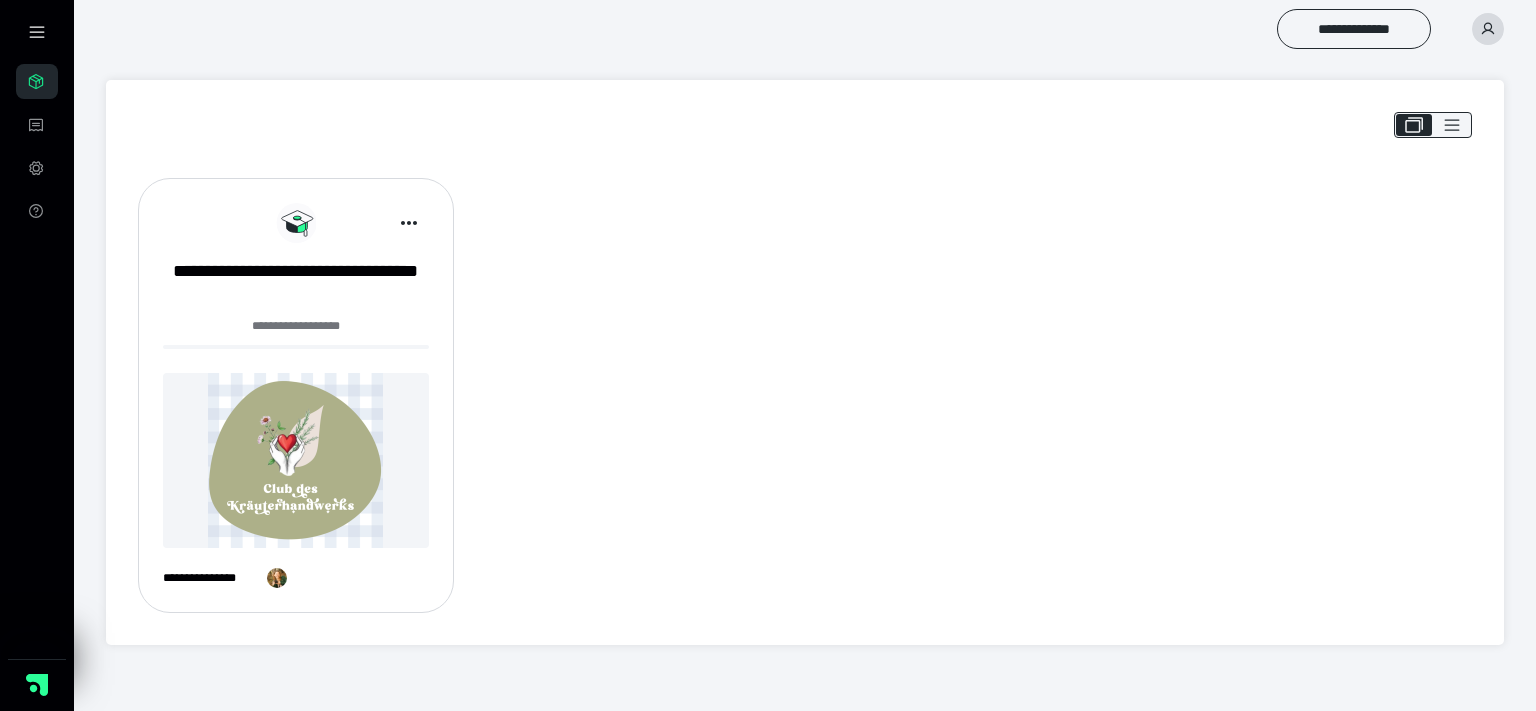 click at bounding box center [296, 460] 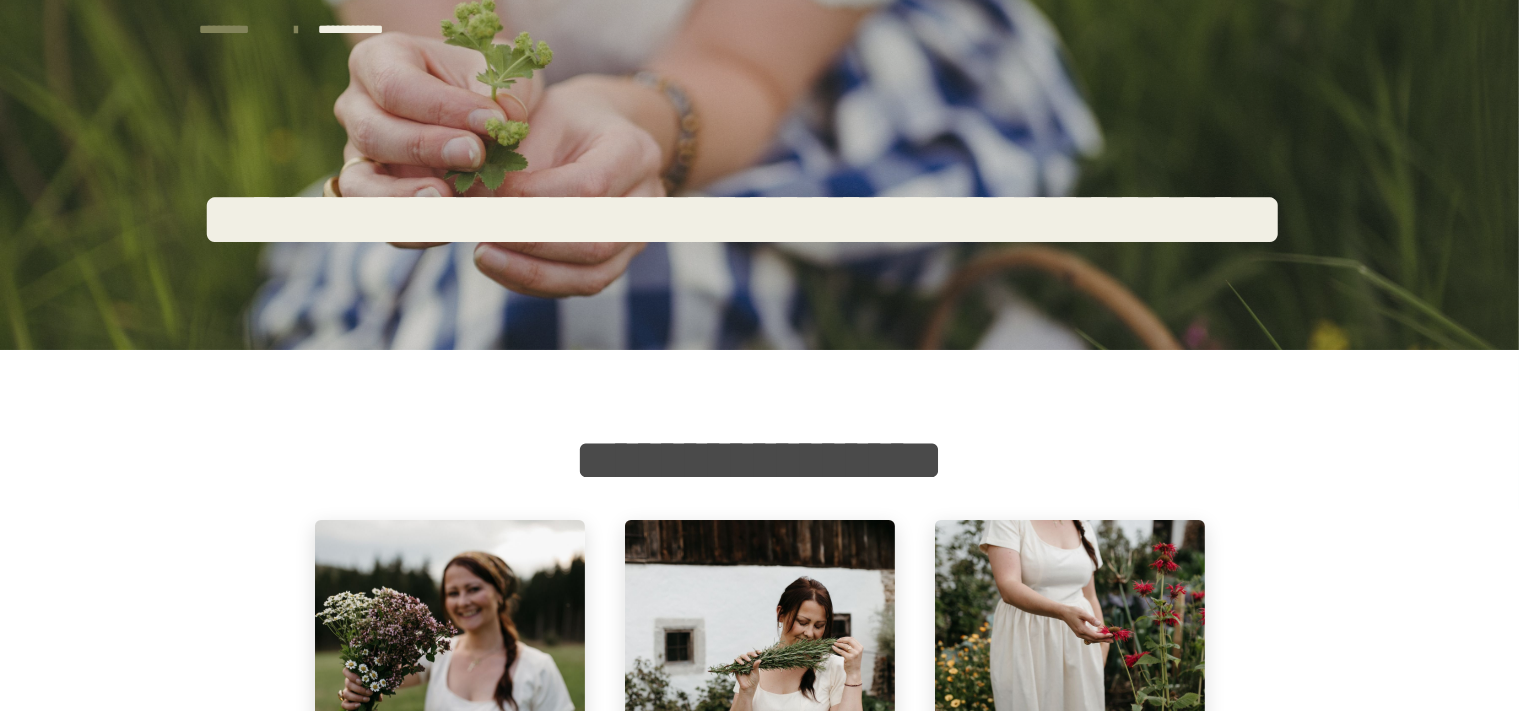 scroll, scrollTop: 316, scrollLeft: 0, axis: vertical 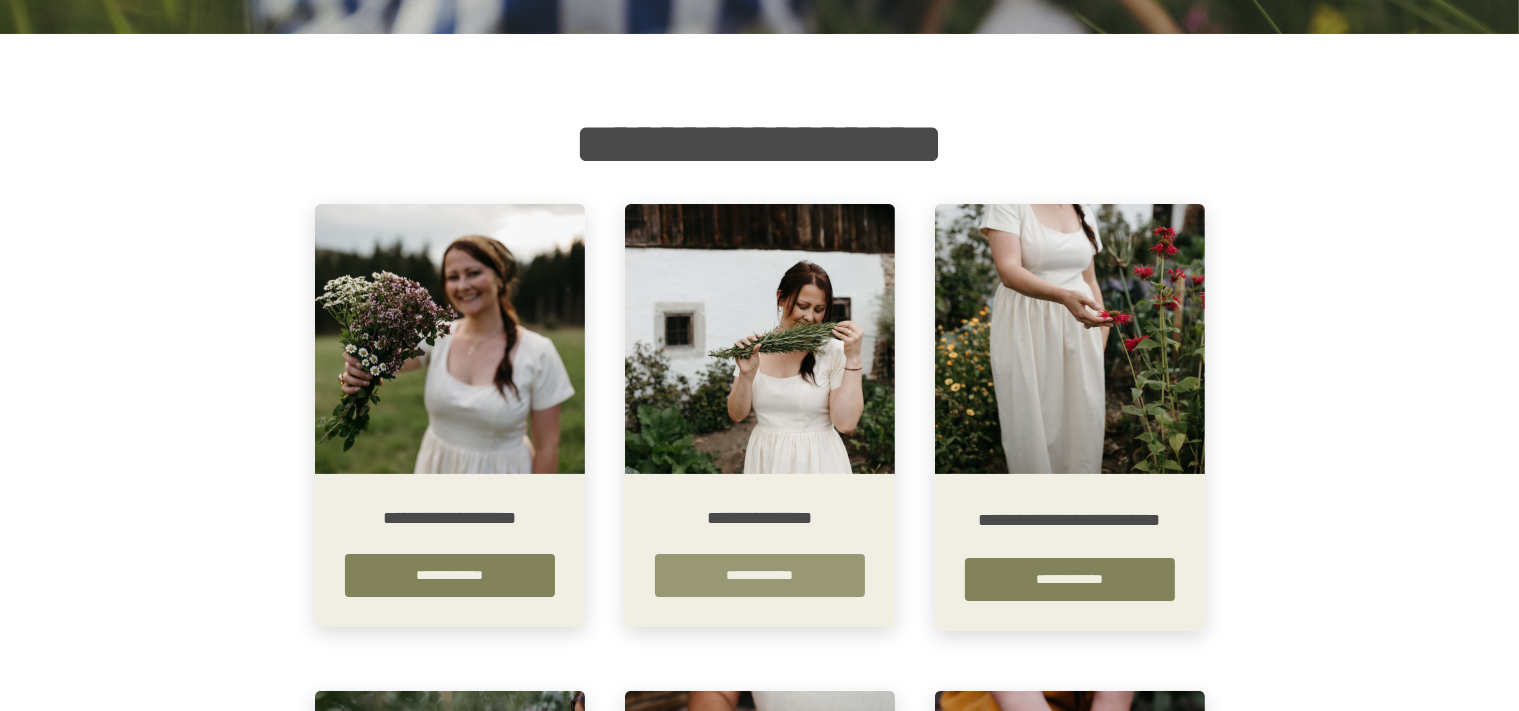 click on "**********" at bounding box center (760, 575) 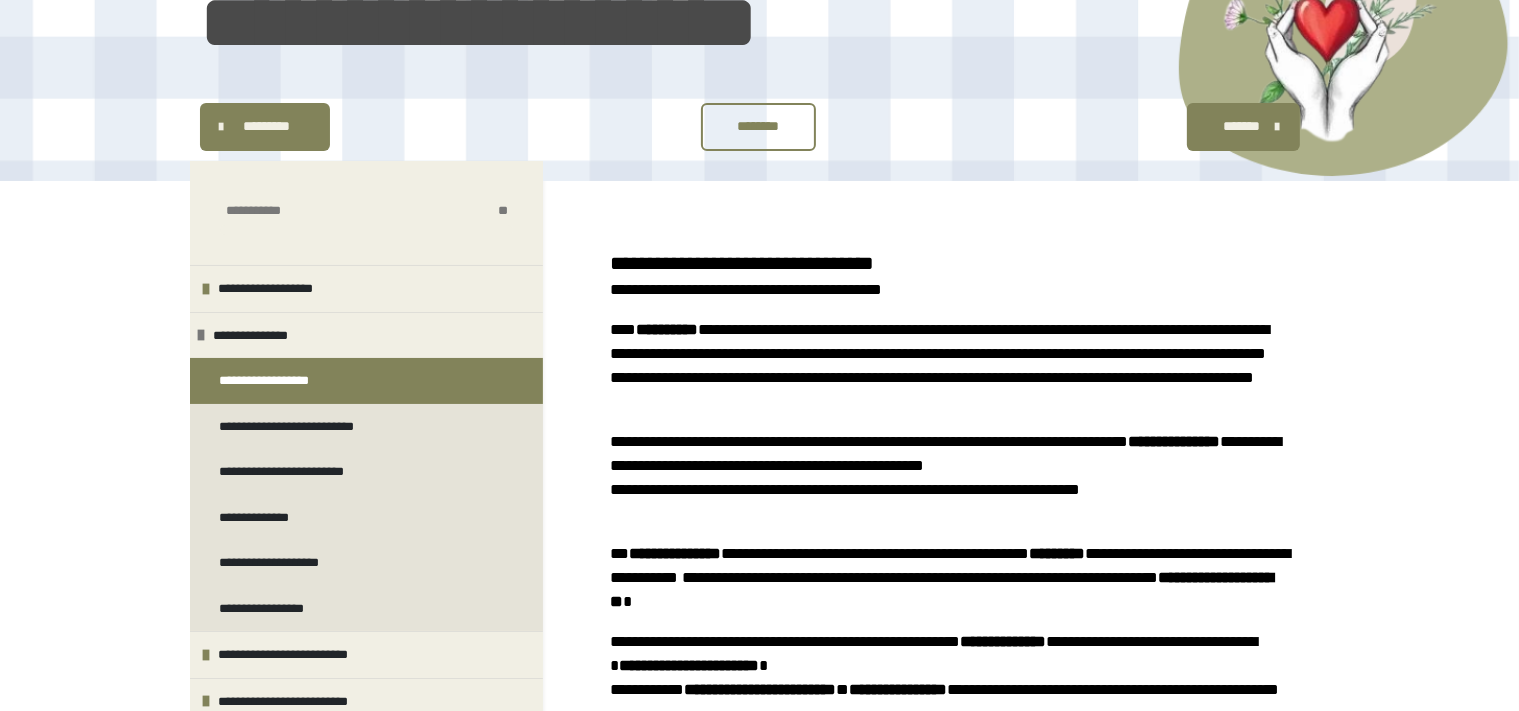 scroll, scrollTop: 422, scrollLeft: 0, axis: vertical 